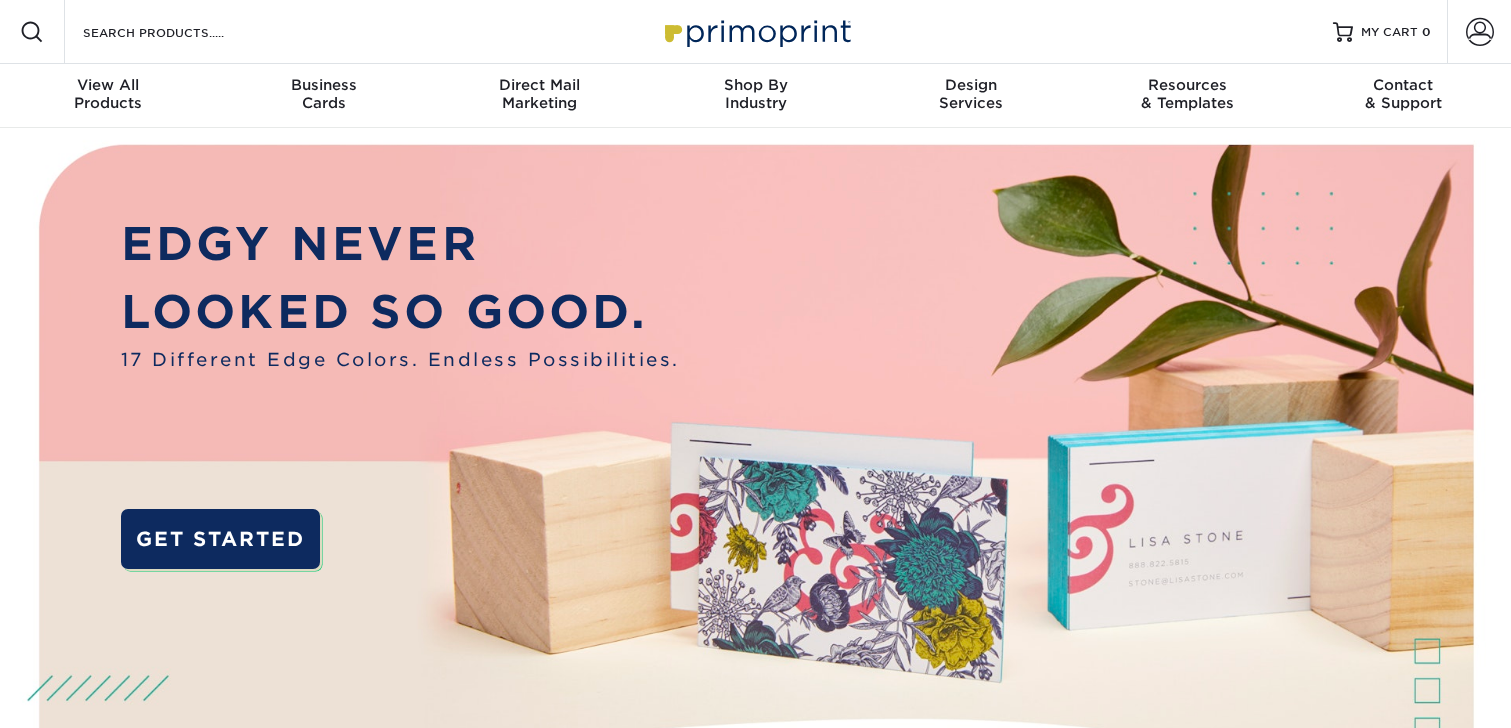 scroll, scrollTop: 0, scrollLeft: 0, axis: both 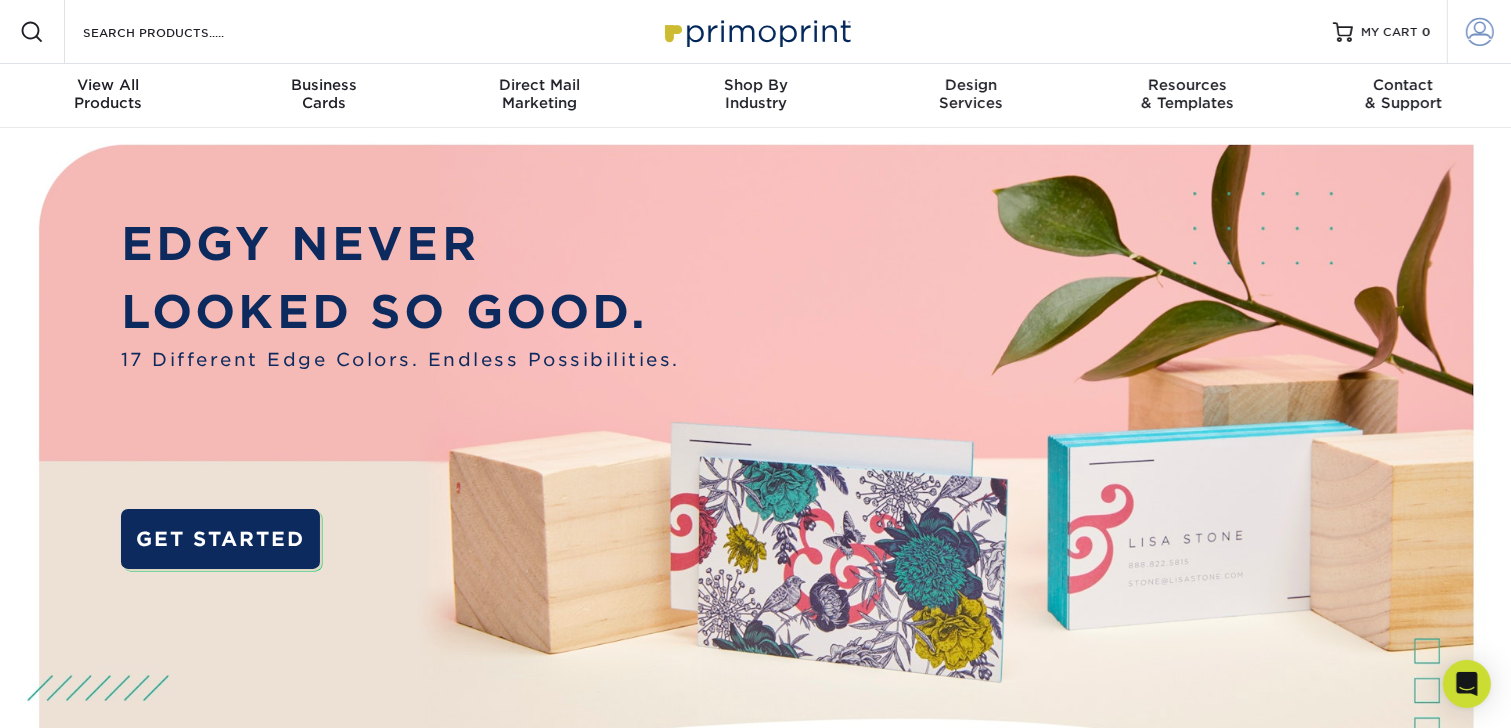 click at bounding box center (1480, 32) 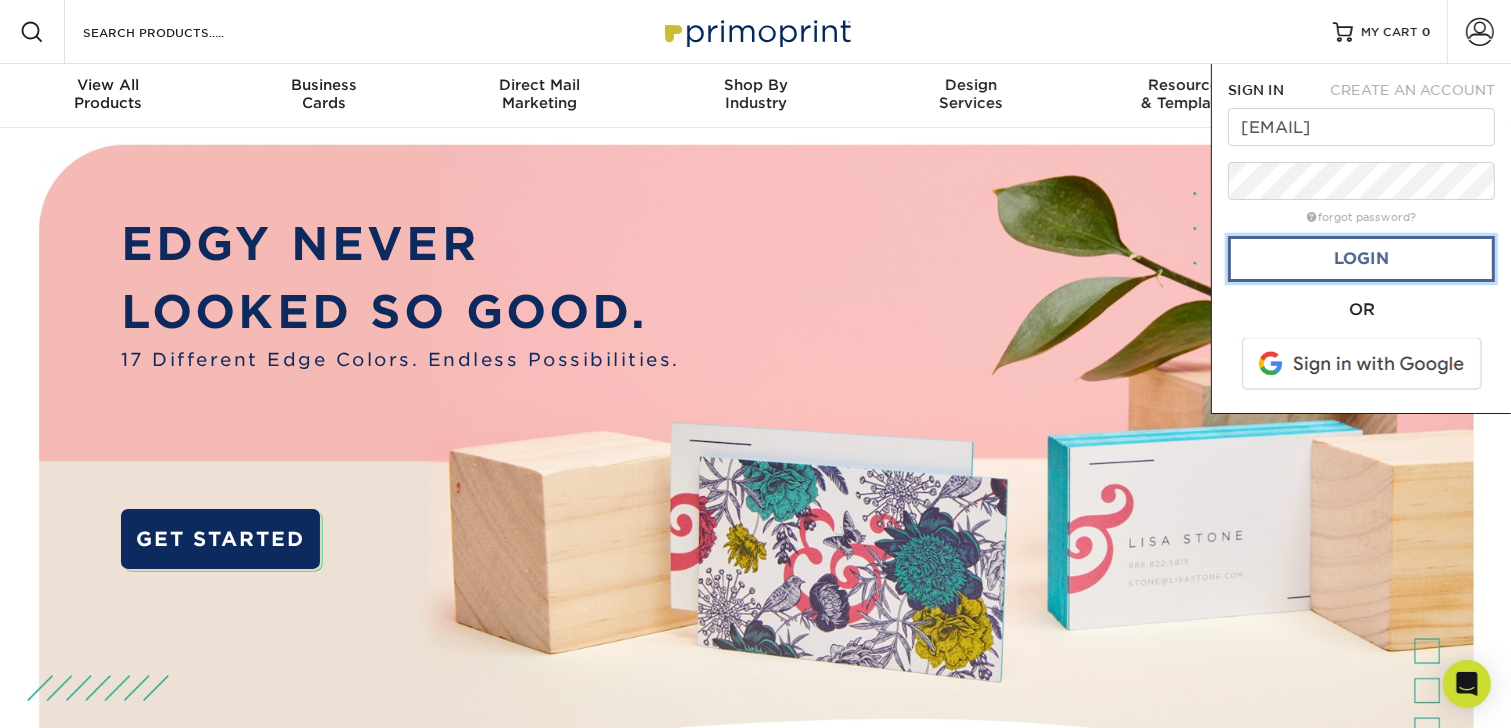 click on "Login" at bounding box center (1361, 259) 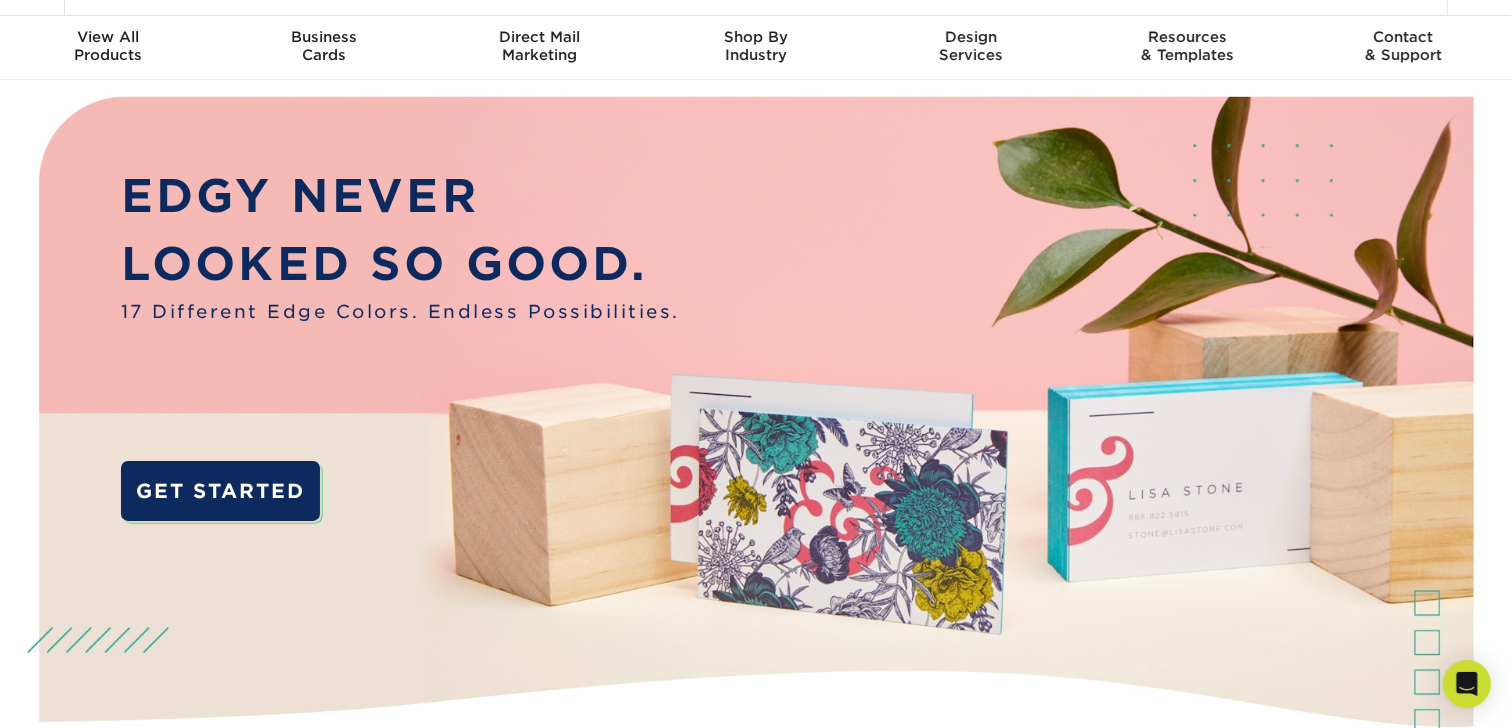 scroll, scrollTop: 0, scrollLeft: 0, axis: both 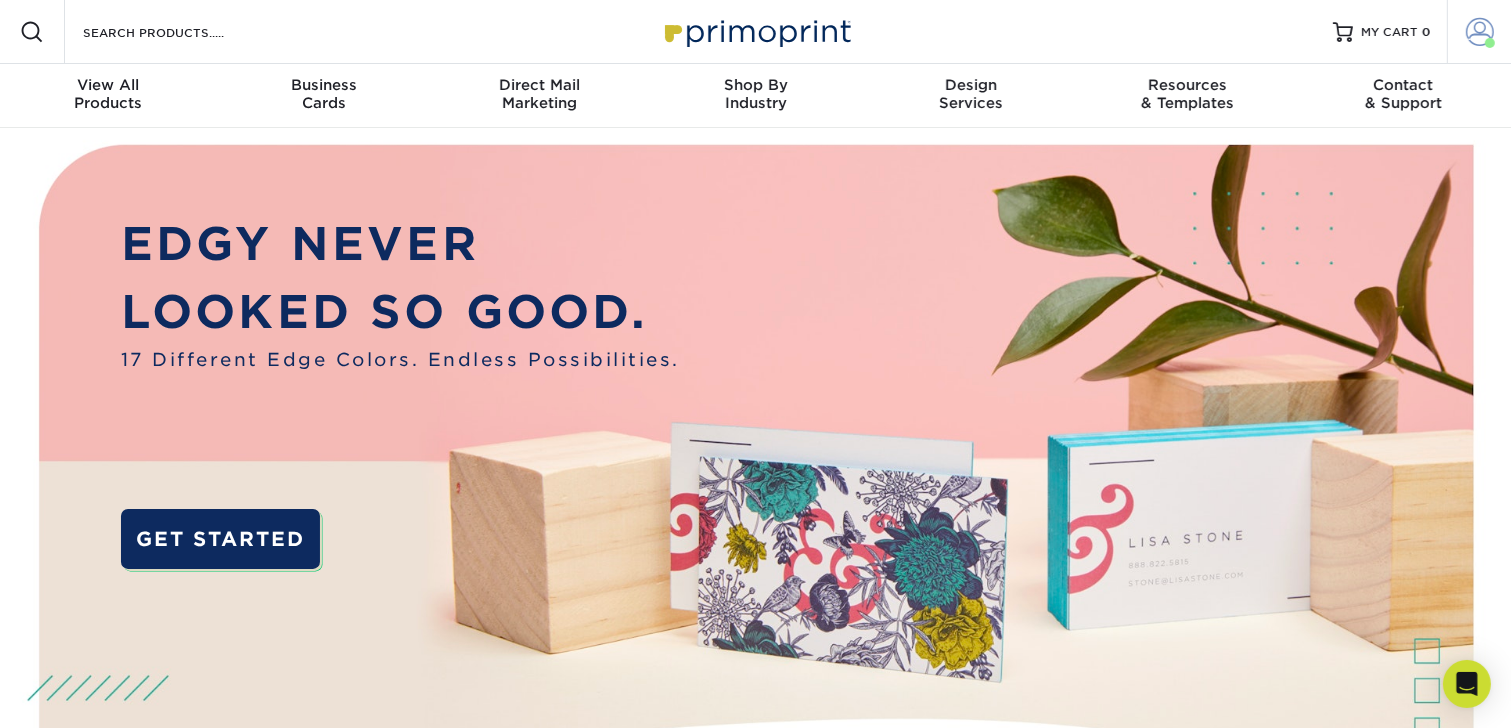 click at bounding box center [1480, 32] 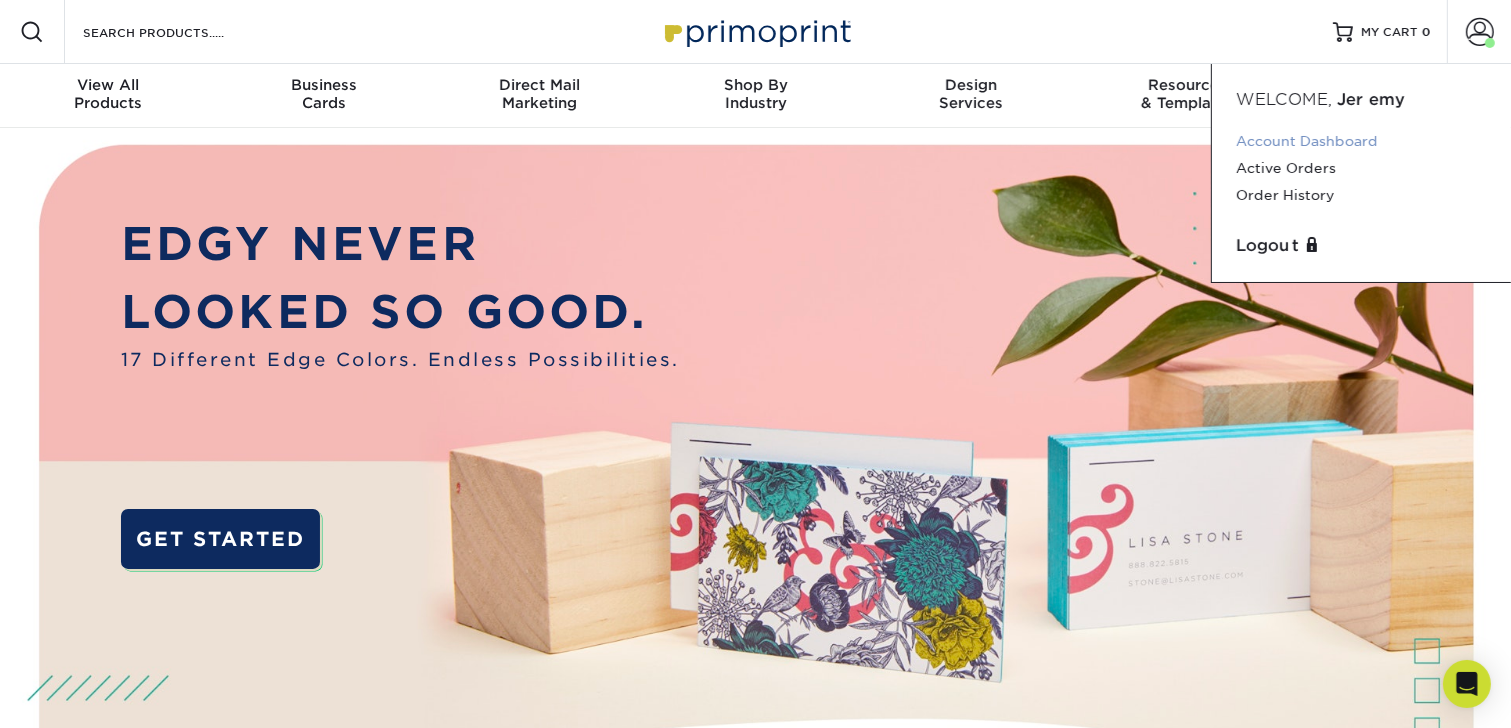 click on "Account Dashboard" at bounding box center [1361, 141] 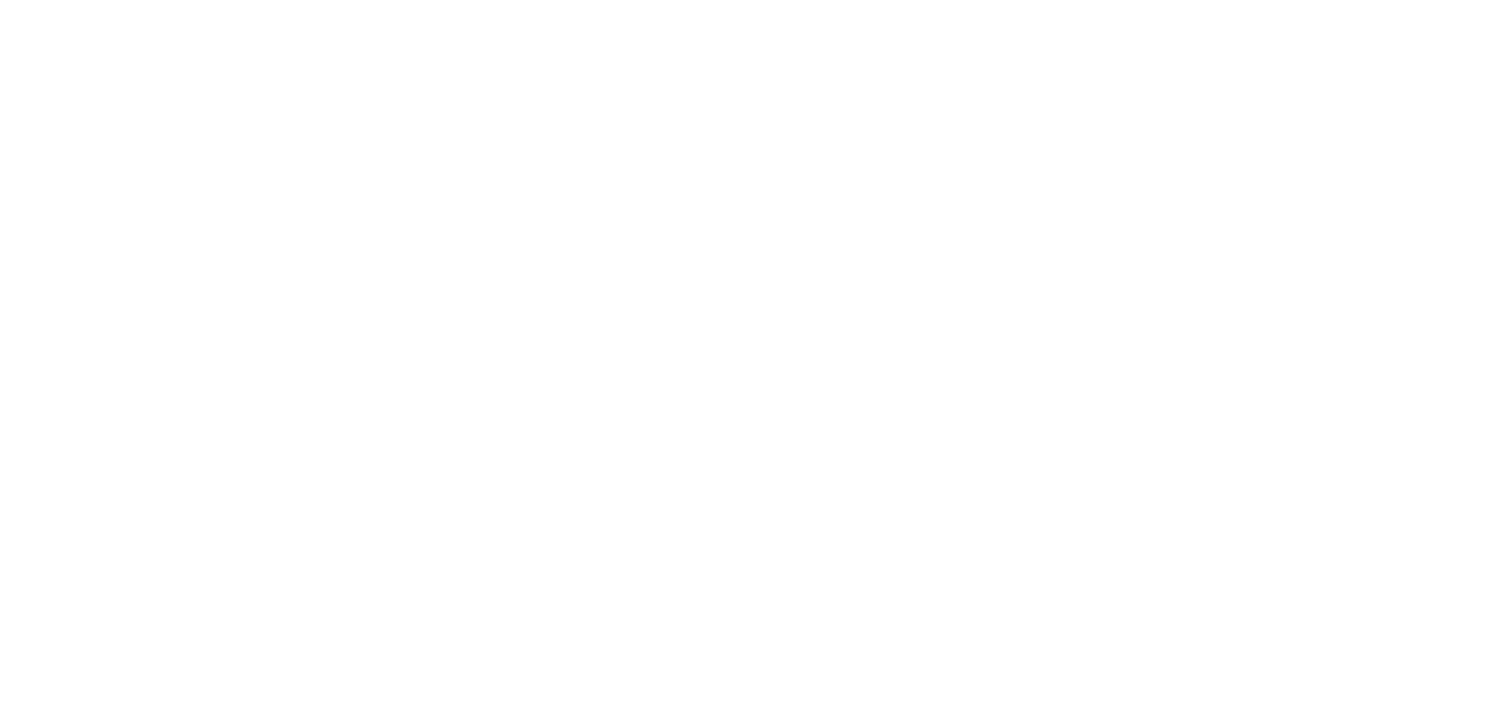 scroll, scrollTop: 0, scrollLeft: 0, axis: both 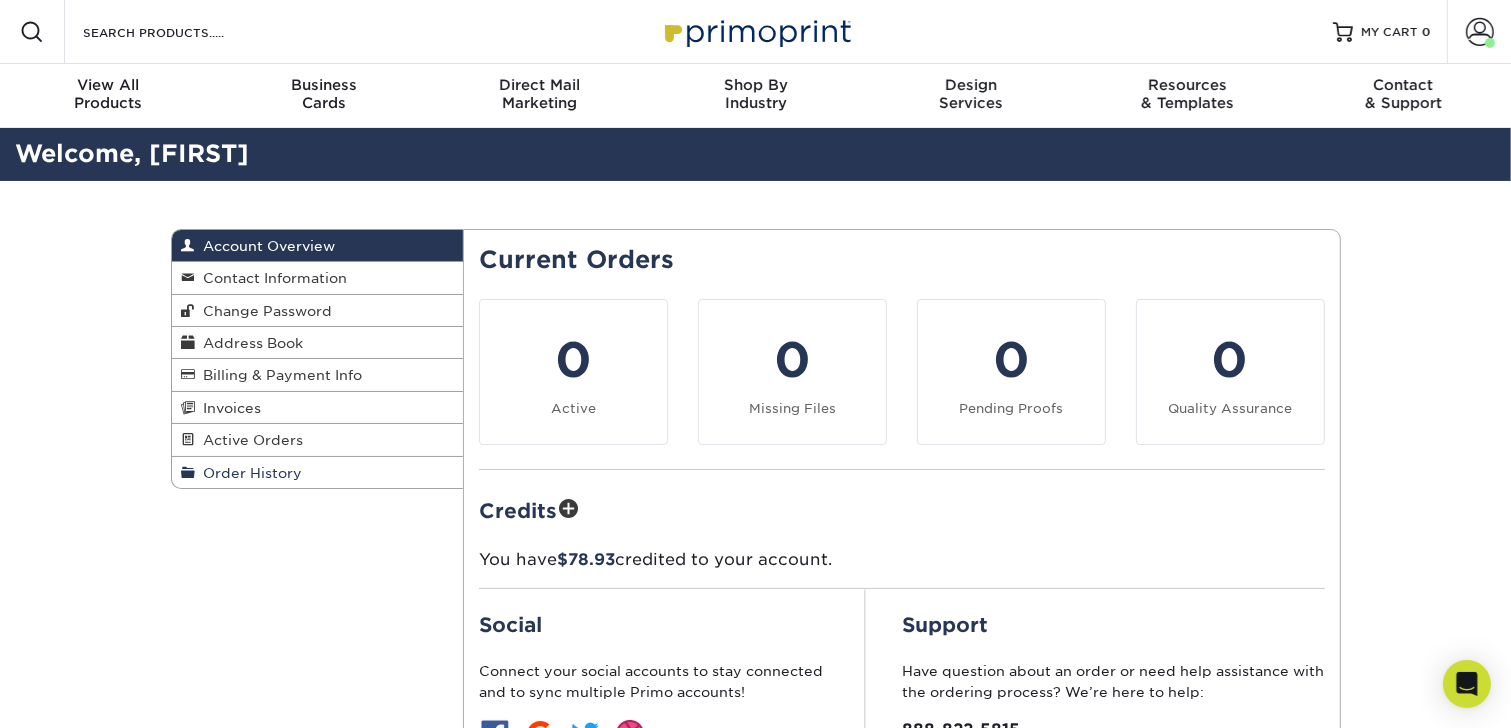 click on "Order History" at bounding box center [249, 473] 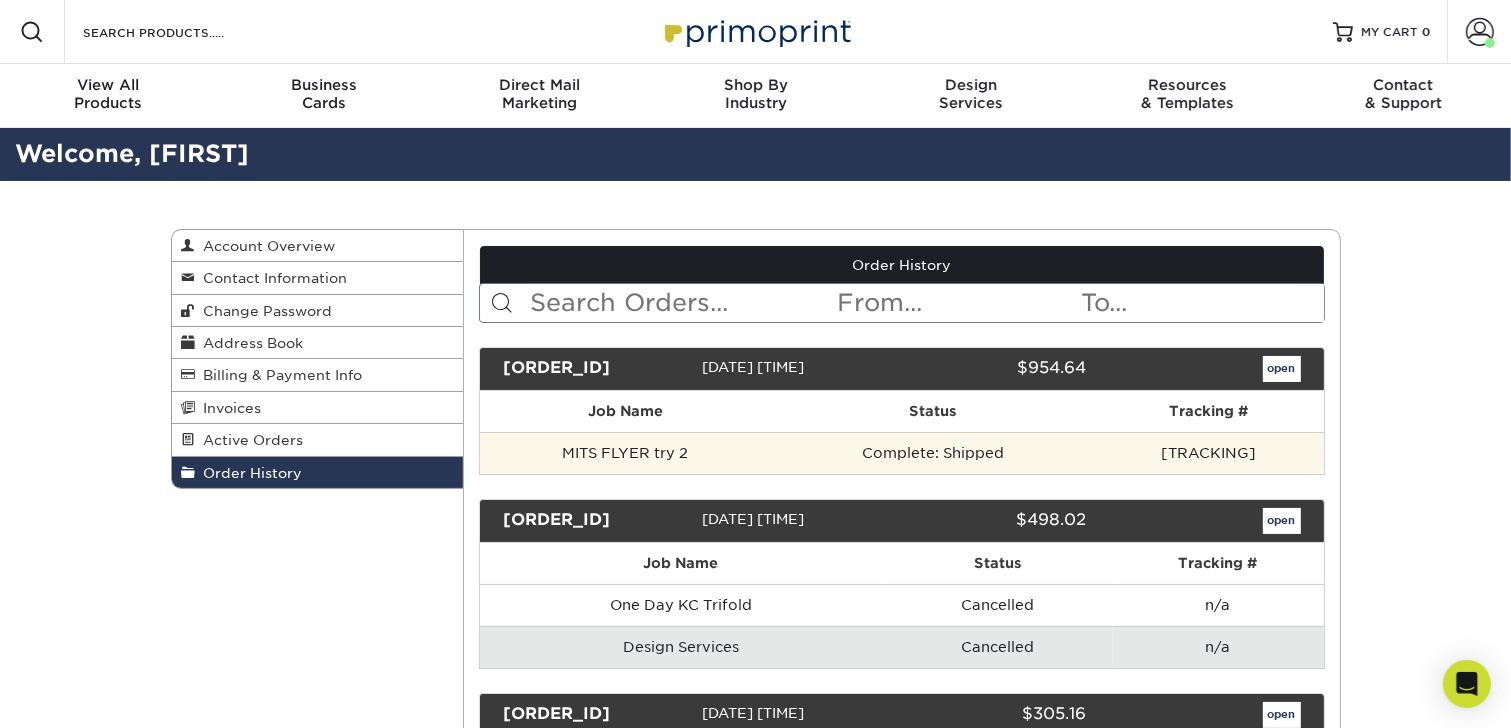 click on "Complete: Shipped" at bounding box center (932, 453) 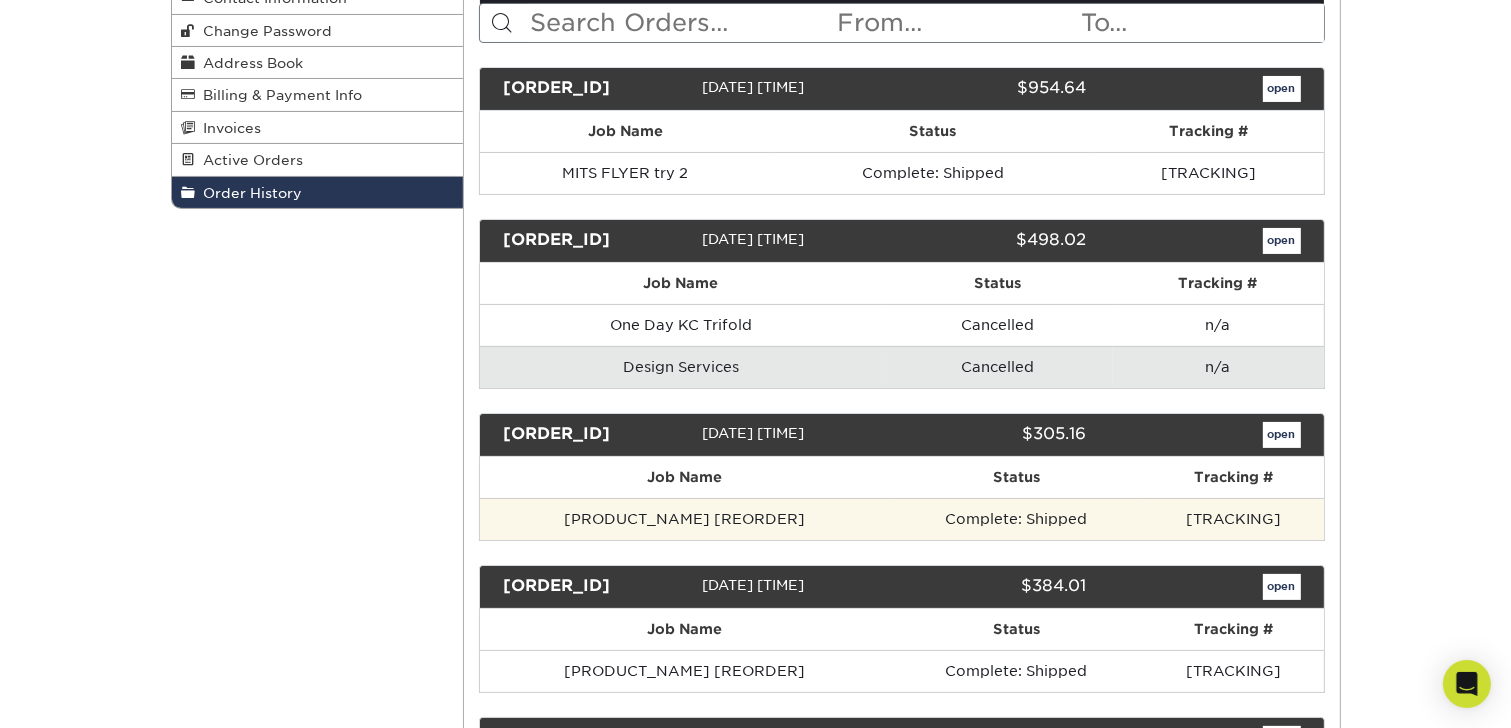 scroll, scrollTop: 0, scrollLeft: 0, axis: both 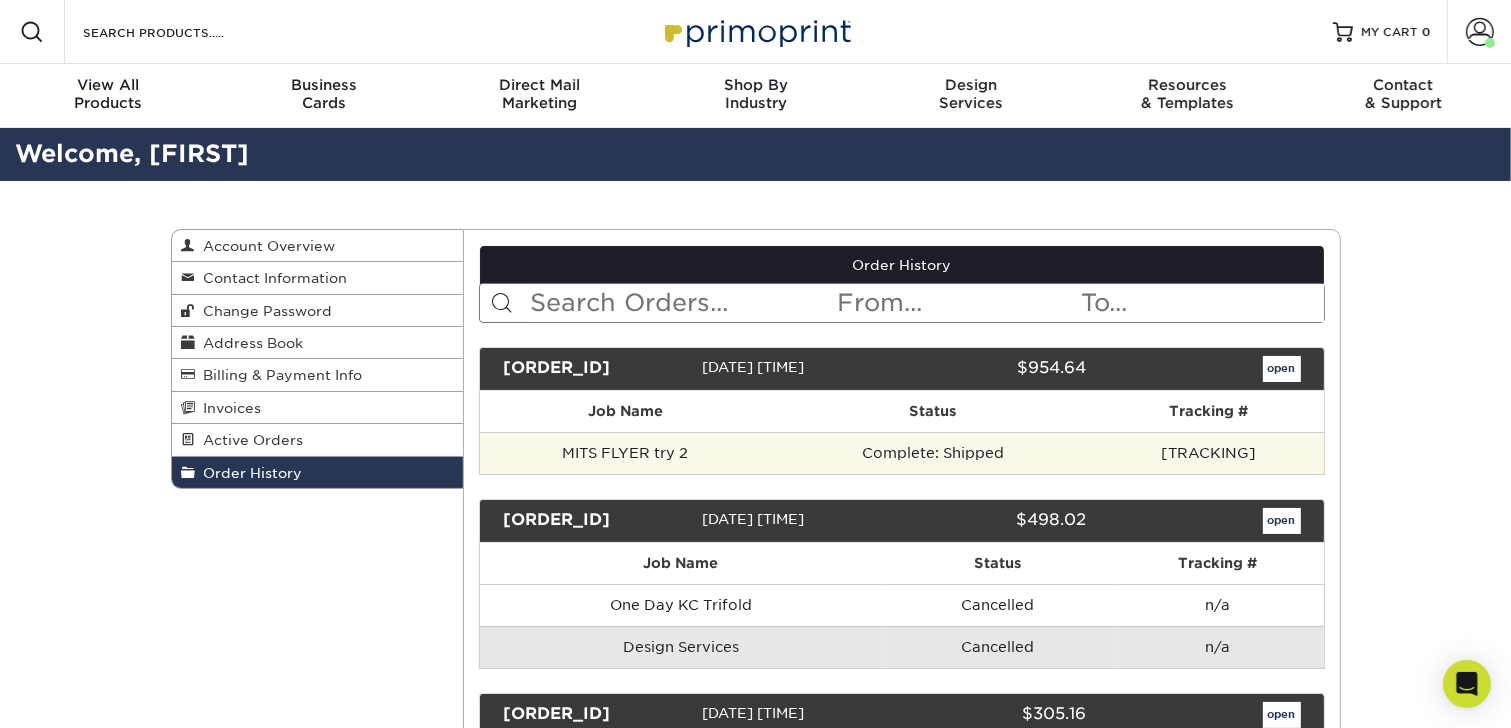 click on "Complete: Shipped" at bounding box center [932, 453] 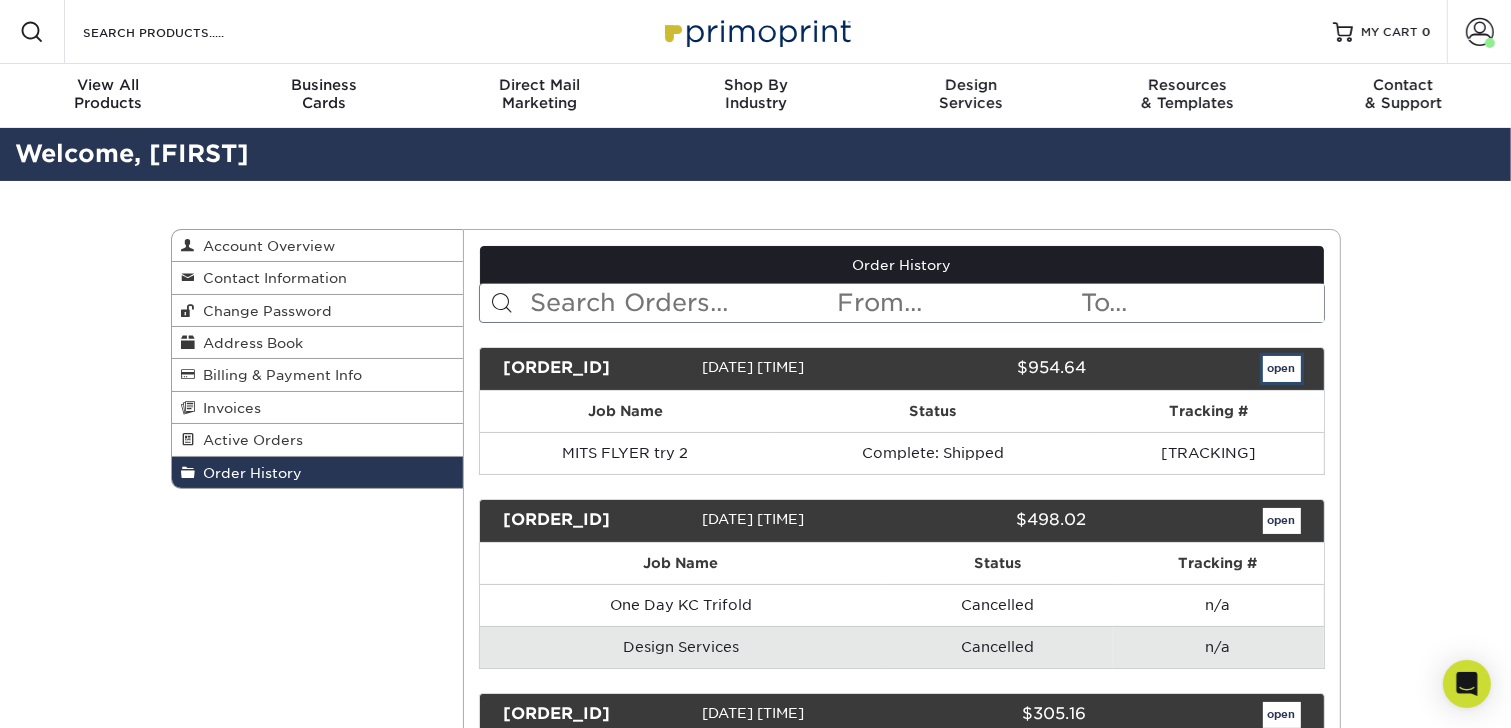 click on "open" at bounding box center [1282, 369] 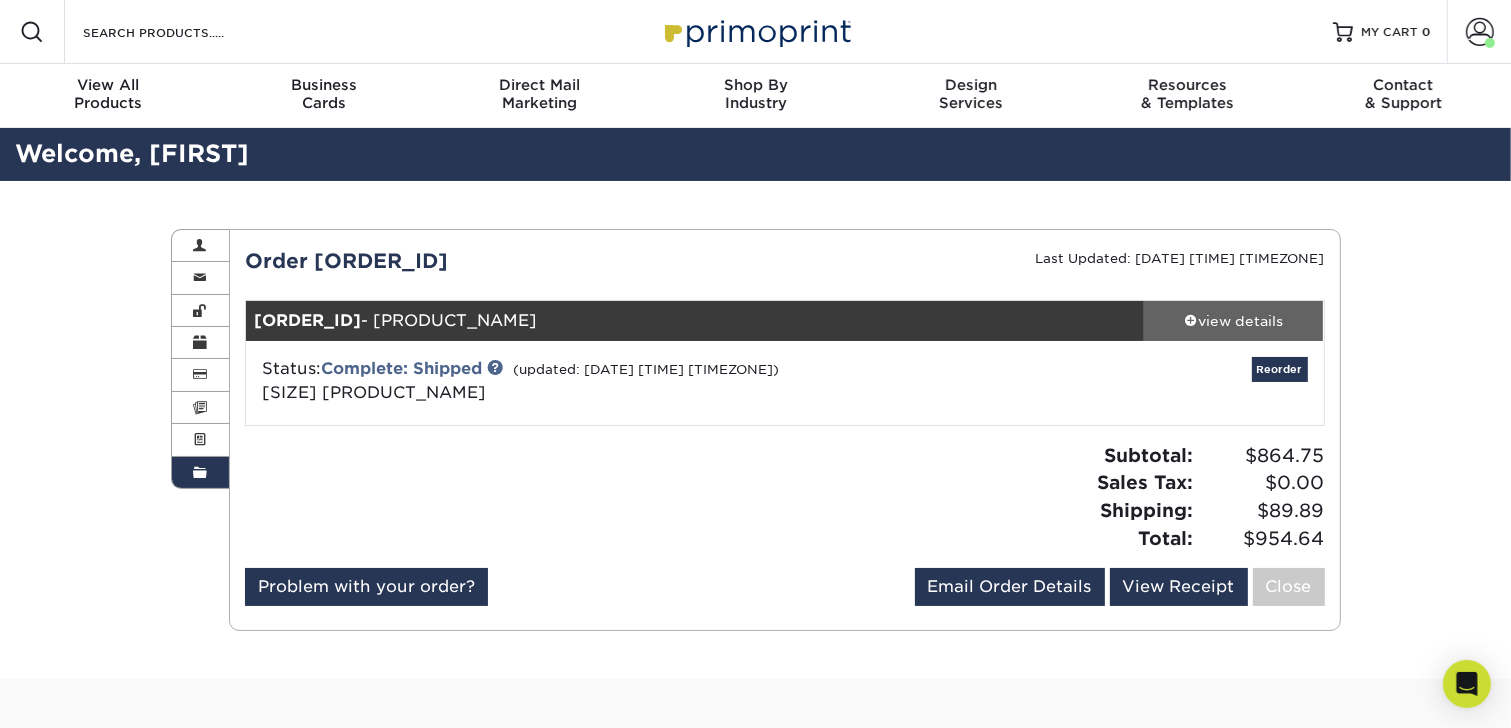click at bounding box center [1191, 320] 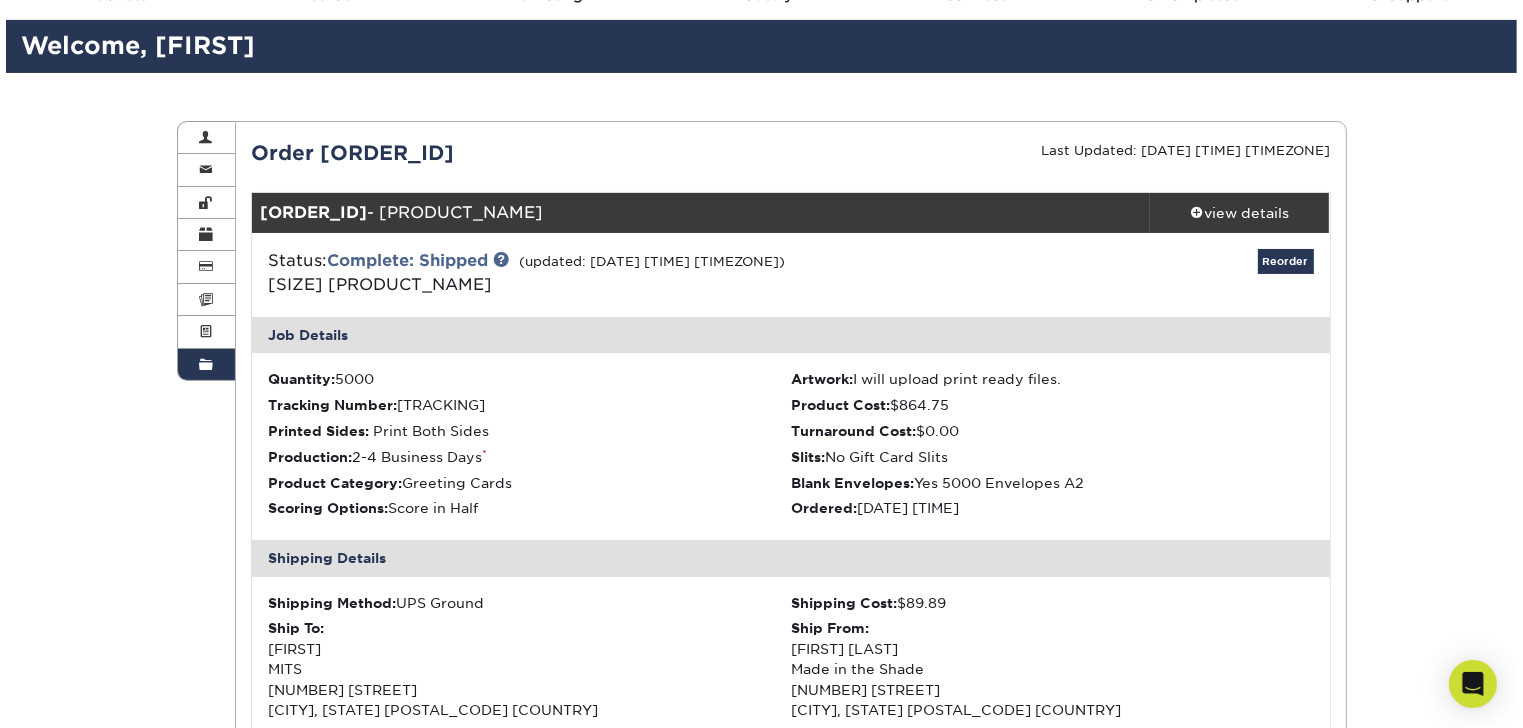 scroll, scrollTop: 80, scrollLeft: 0, axis: vertical 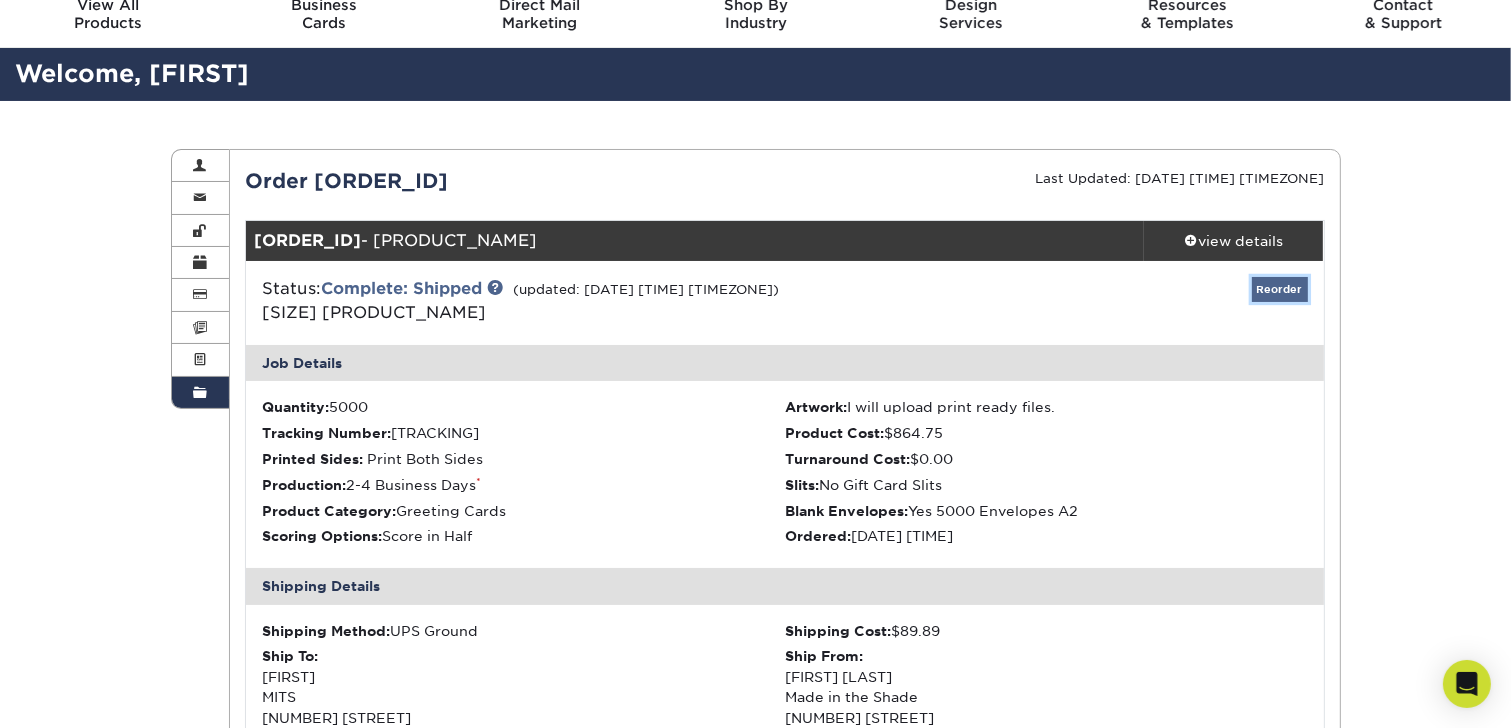 click on "Reorder" at bounding box center [1280, 289] 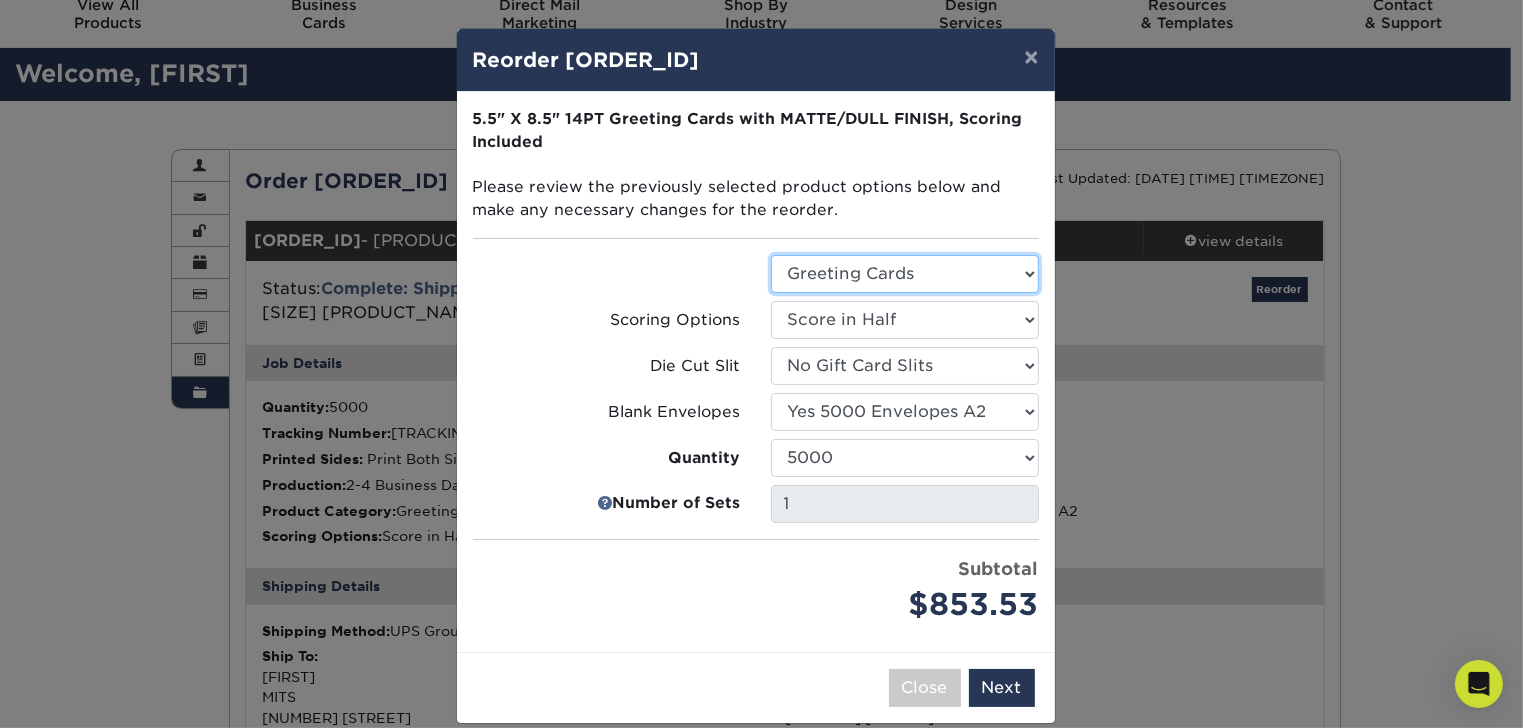 click on "Select Option
Greeting Cards" at bounding box center (905, 274) 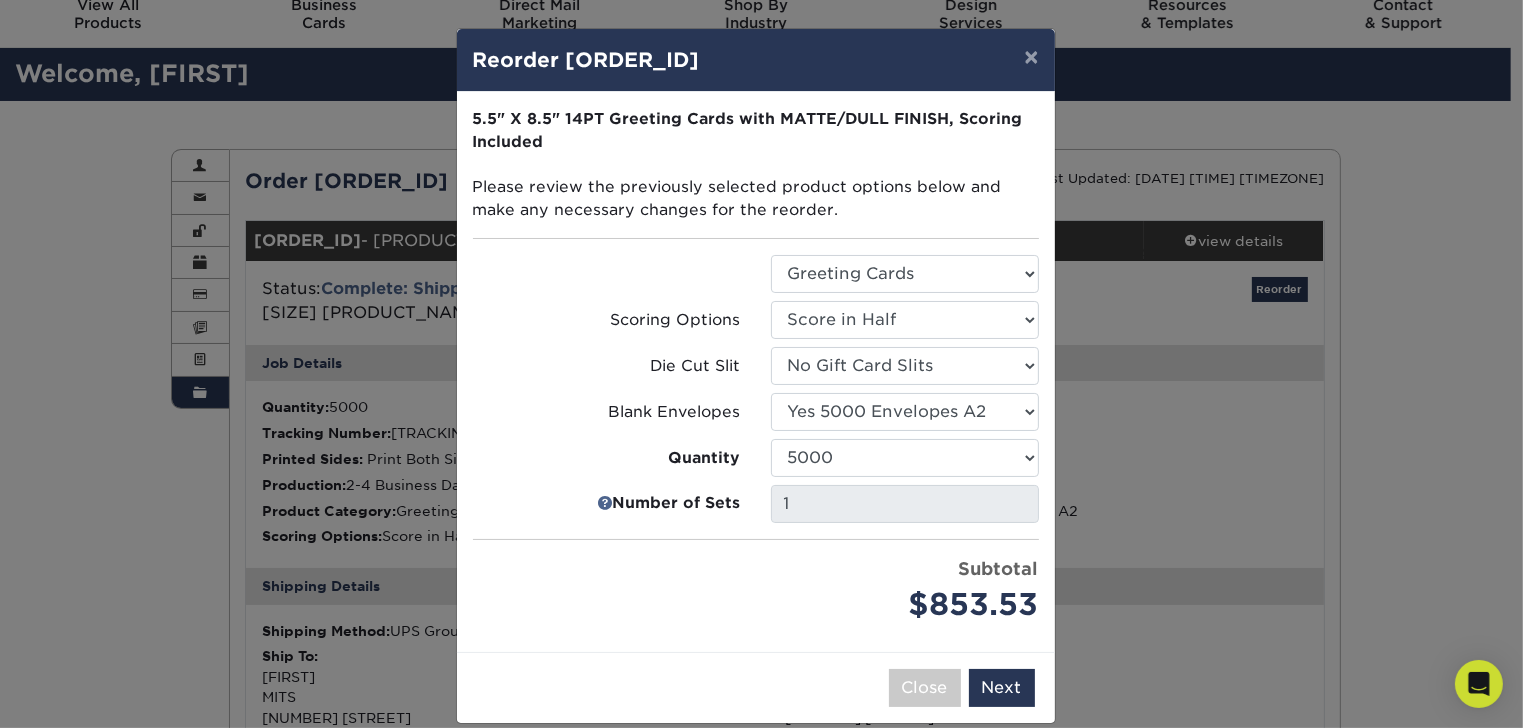 click at bounding box center (607, 274) 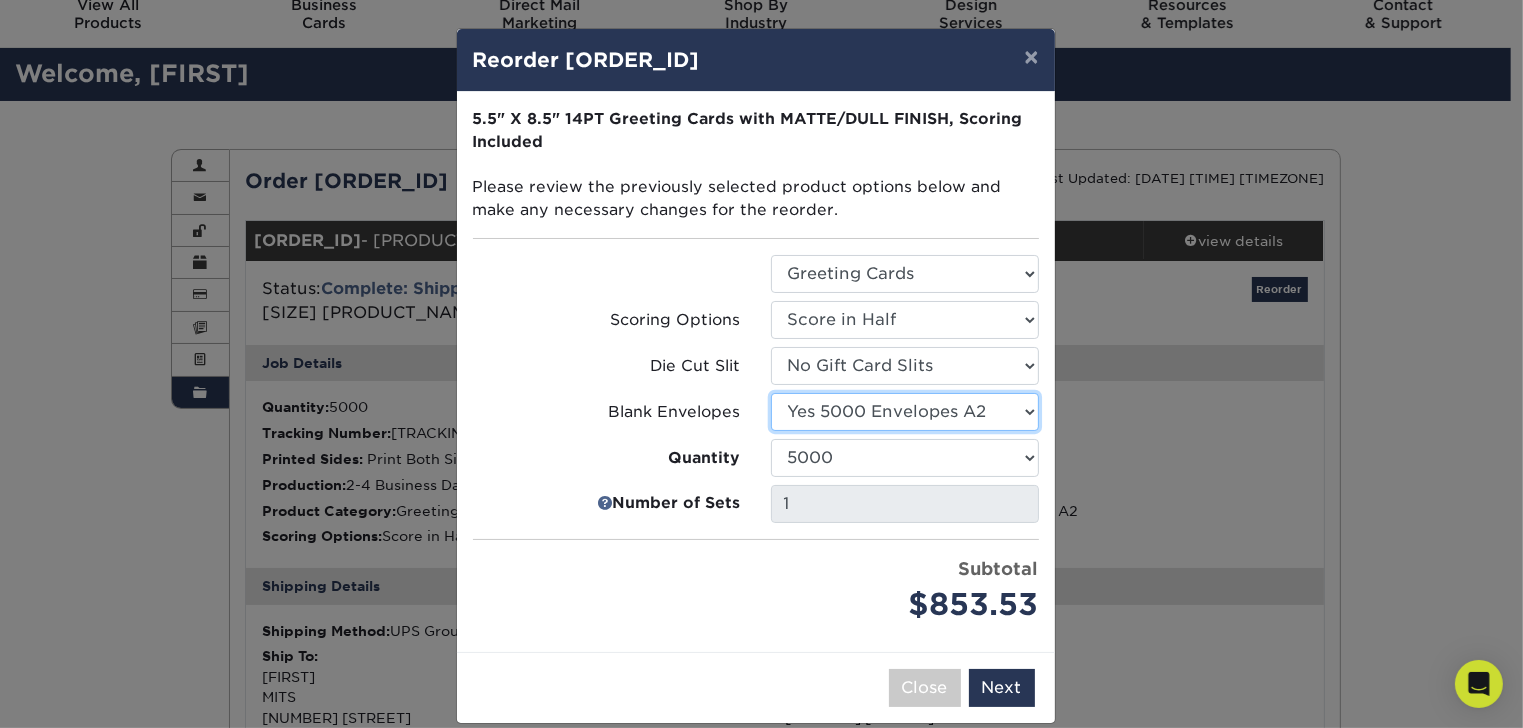 click on "Select Option
[OPTION]
[OPTION] [QUANTITY] [PRODUCT_NAME]
[OPTION] [QUANTITY] [PRODUCT_NAME]
[OPTION] [QUANTITY] [PRODUCT_NAME]
[OPTION] [QUANTITY] [PRODUCT_NAME]
[OPTION] [QUANTITY] [PRODUCT_NAME] [OPTION] [QUANTITY] [PRODUCT_NAME]" at bounding box center [905, 412] 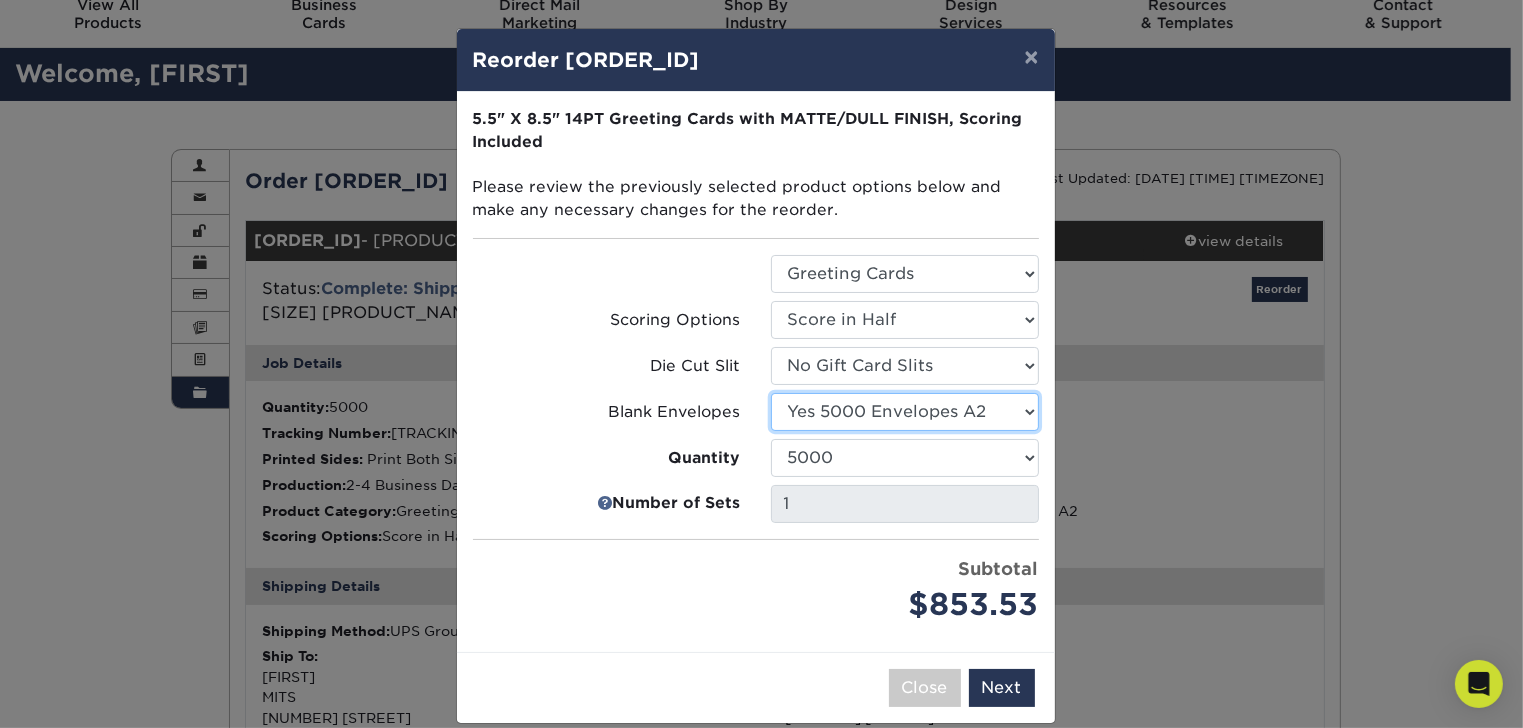 click on "Select Option
[OPTION]
[OPTION] [QUANTITY] [PRODUCT_NAME]
[OPTION] [QUANTITY] [PRODUCT_NAME]
[OPTION] [QUANTITY] [PRODUCT_NAME]
[OPTION] [QUANTITY] [PRODUCT_NAME]
[OPTION] [QUANTITY] [PRODUCT_NAME] [OPTION] [QUANTITY] [PRODUCT_NAME]" at bounding box center (905, 412) 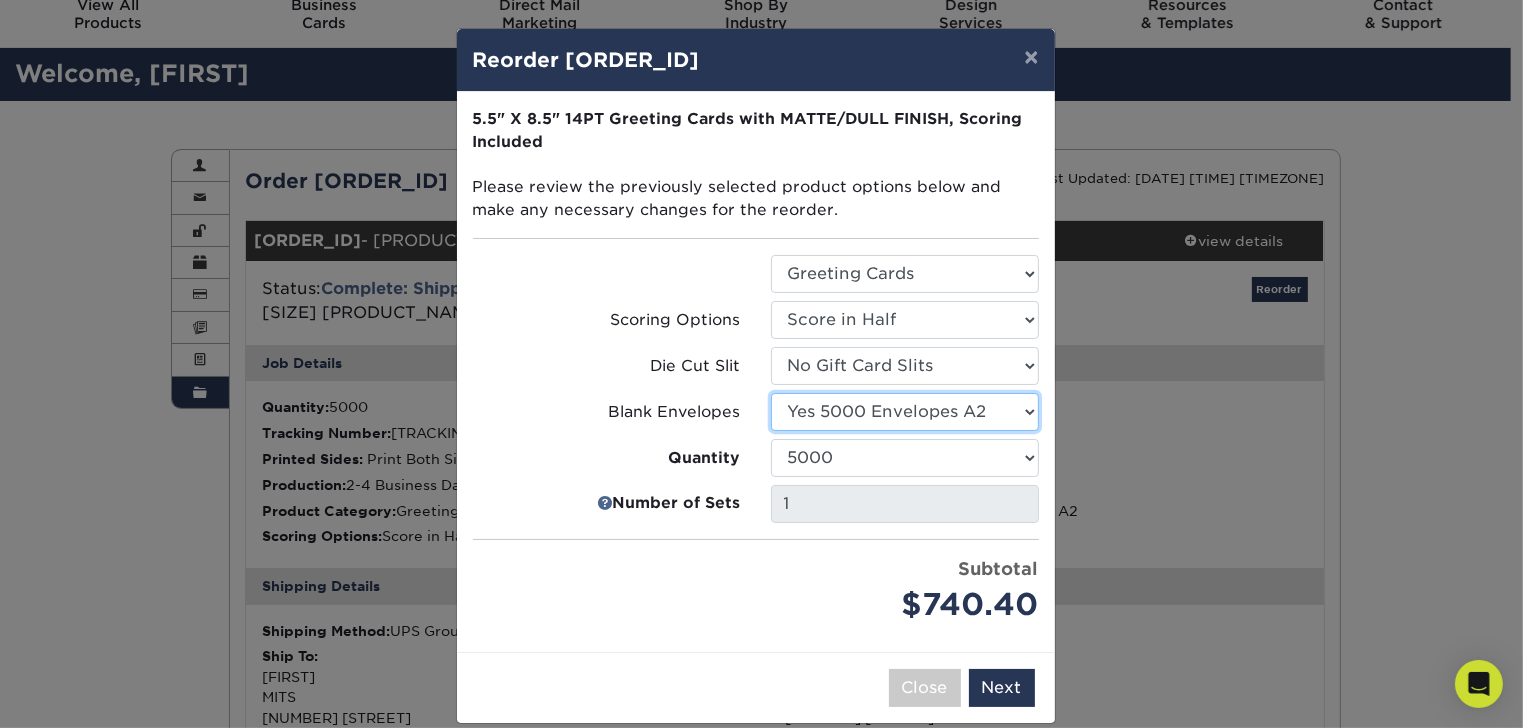 click on "Select Option
[OPTION]
[OPTION] [QUANTITY] [PRODUCT_NAME]
[OPTION] [QUANTITY] [PRODUCT_NAME]
[OPTION] [QUANTITY] [PRODUCT_NAME]
[OPTION] [QUANTITY] [PRODUCT_NAME]
[OPTION] [QUANTITY] [PRODUCT_NAME] [OPTION] [QUANTITY] [PRODUCT_NAME]" at bounding box center [905, 412] 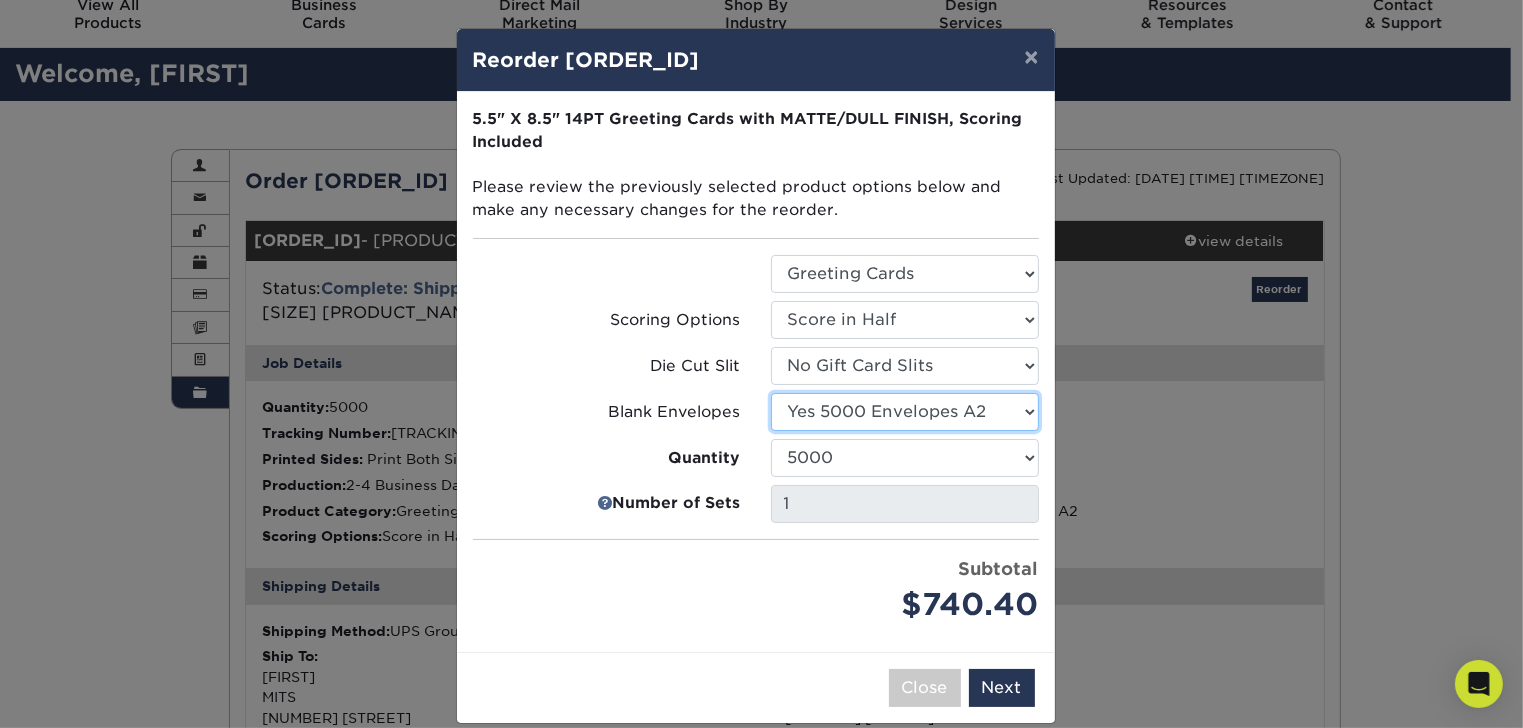 select on "[UUID]" 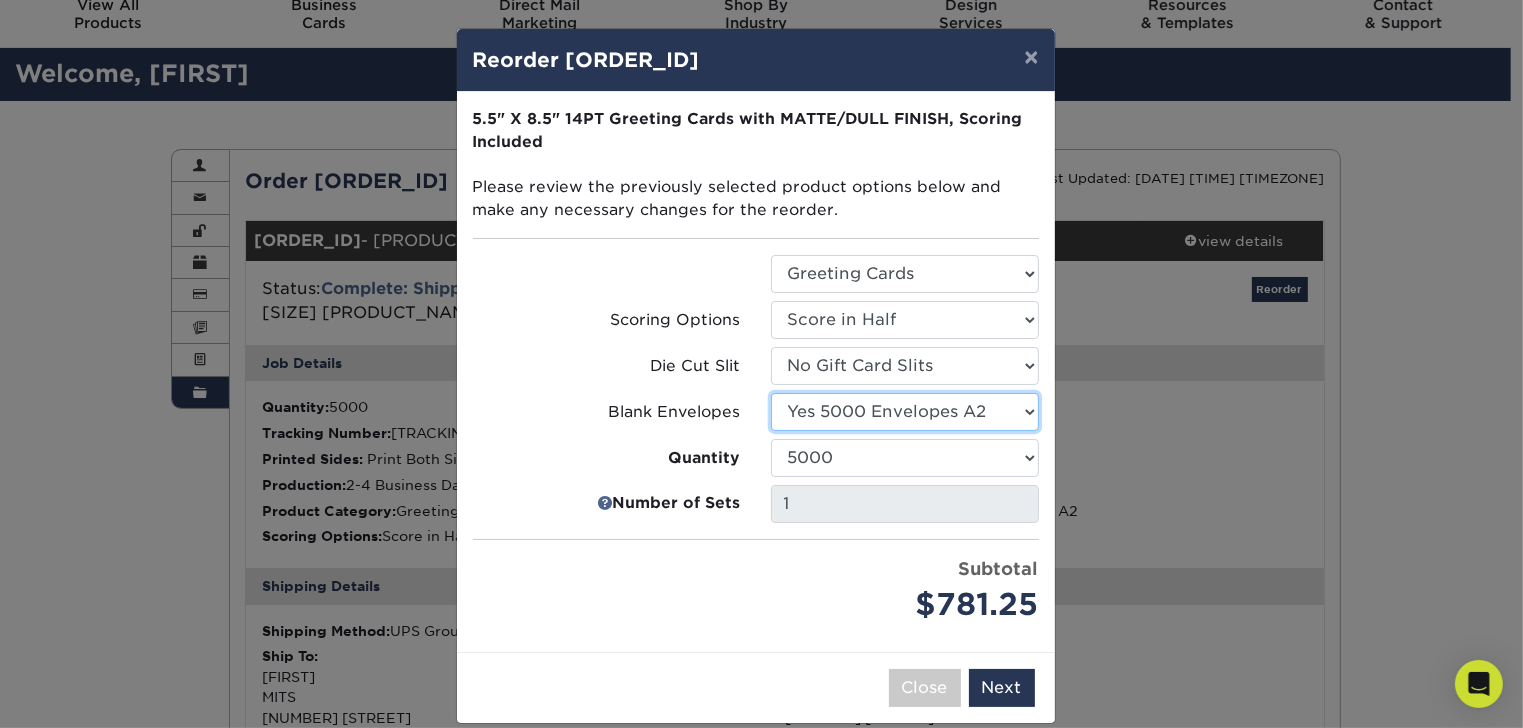 scroll, scrollTop: 22, scrollLeft: 0, axis: vertical 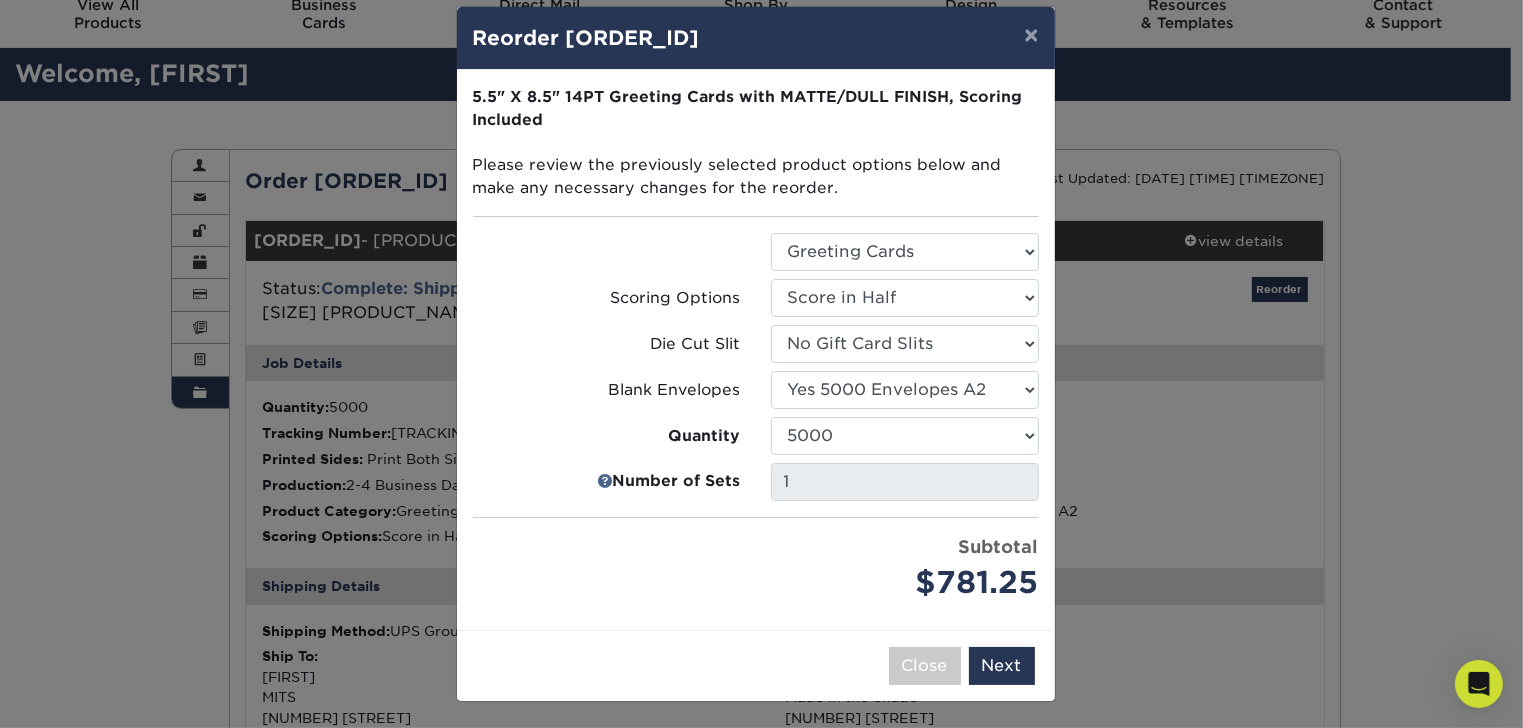 click on "Subtotal
$781.25" at bounding box center [905, 570] 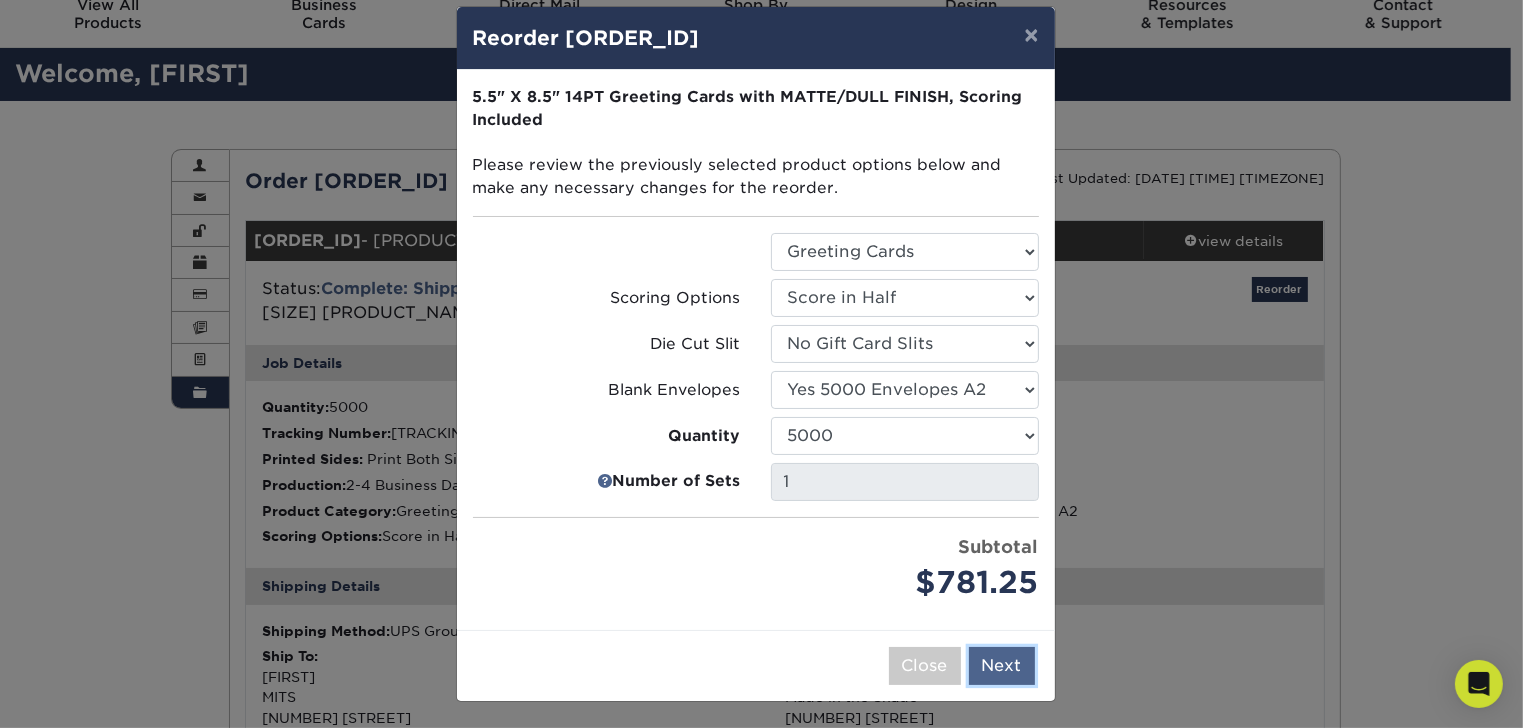 click on "Next" at bounding box center [1002, 666] 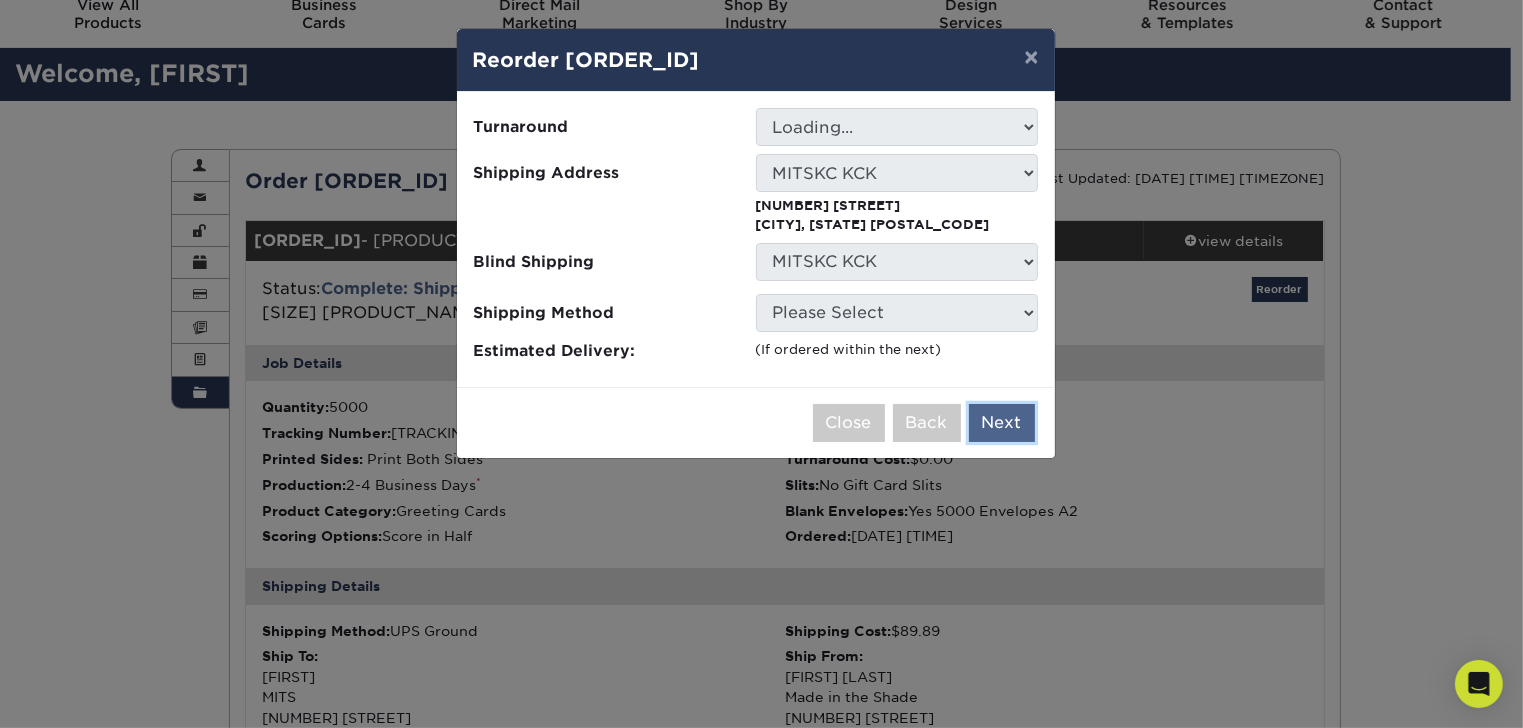 scroll, scrollTop: 0, scrollLeft: 0, axis: both 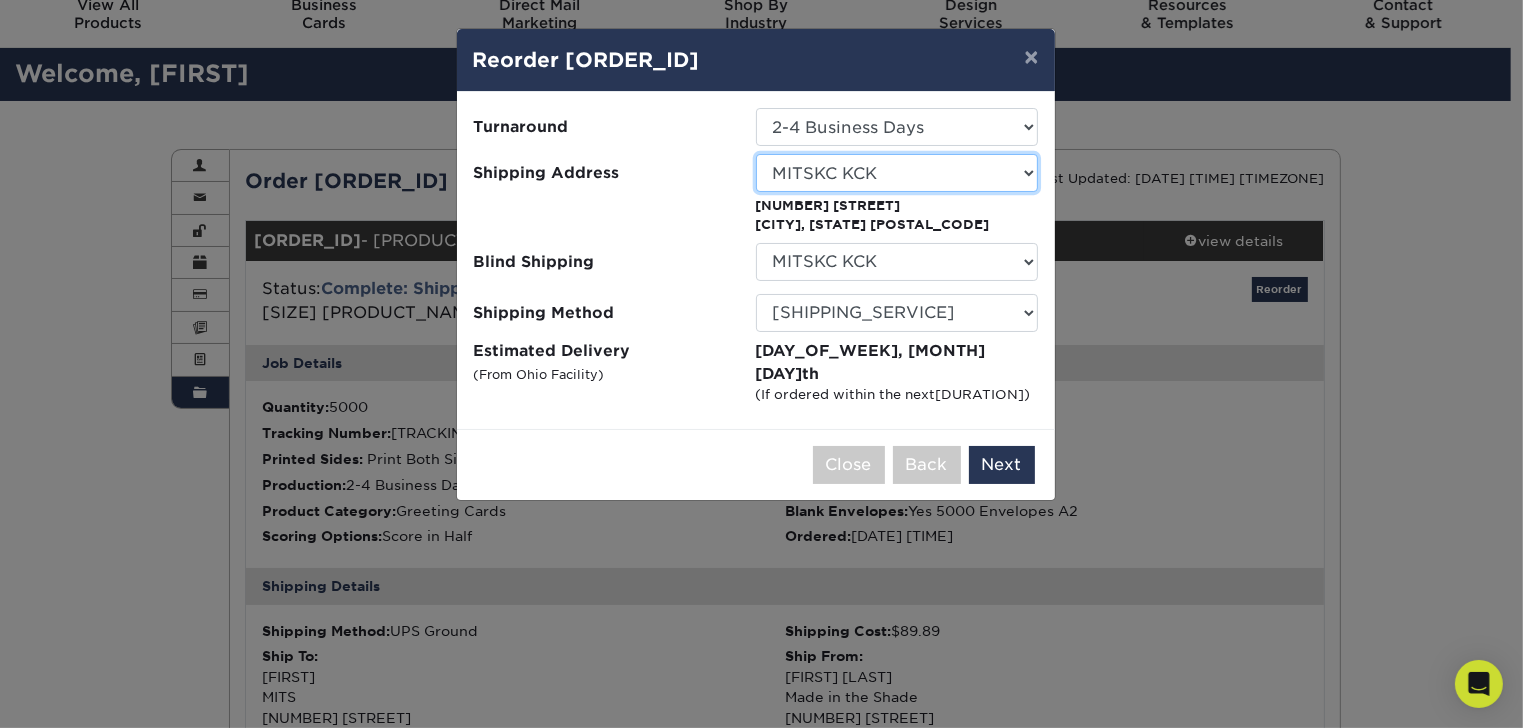 click on "Select One
[FIRST]
[BRAND] [CITY]
[FIRST] [BRAND]" at bounding box center (897, 173) 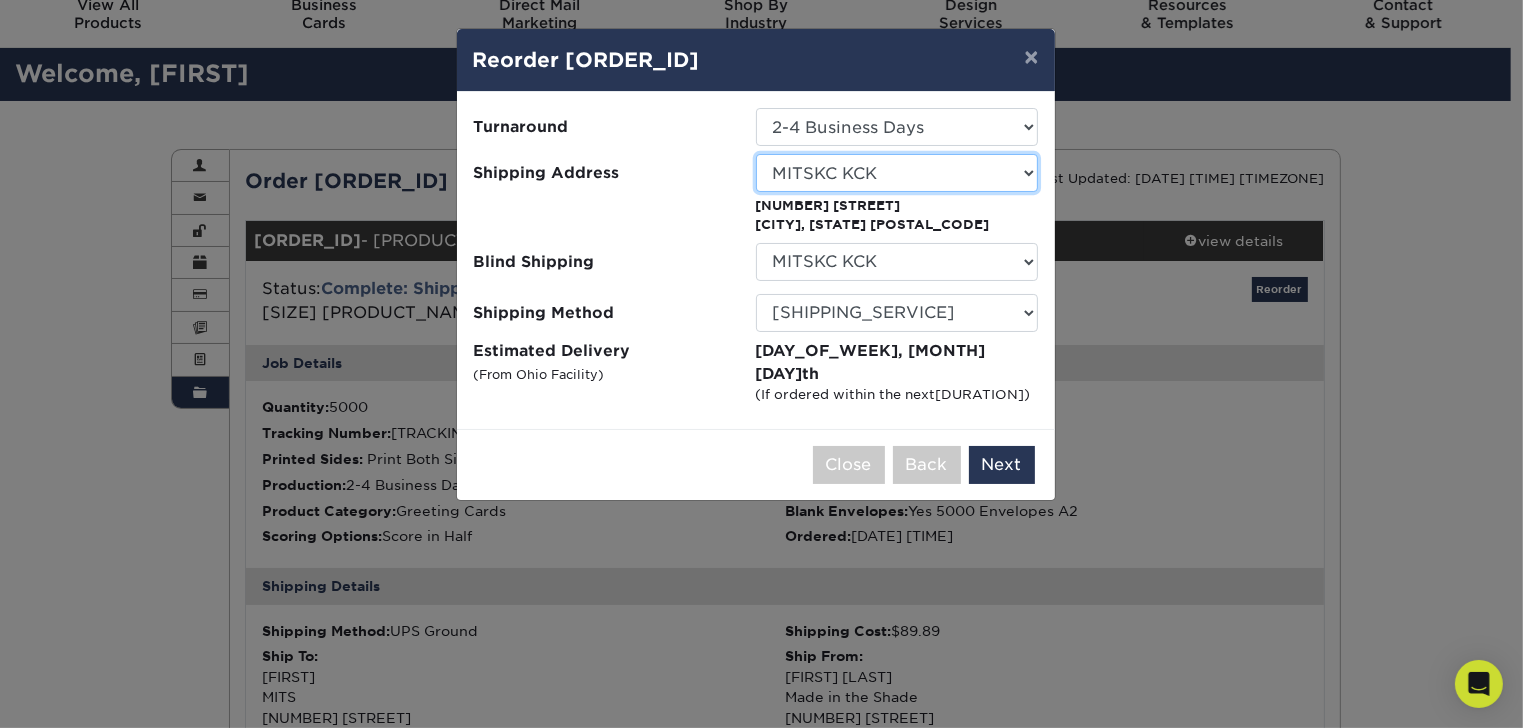select on "278364" 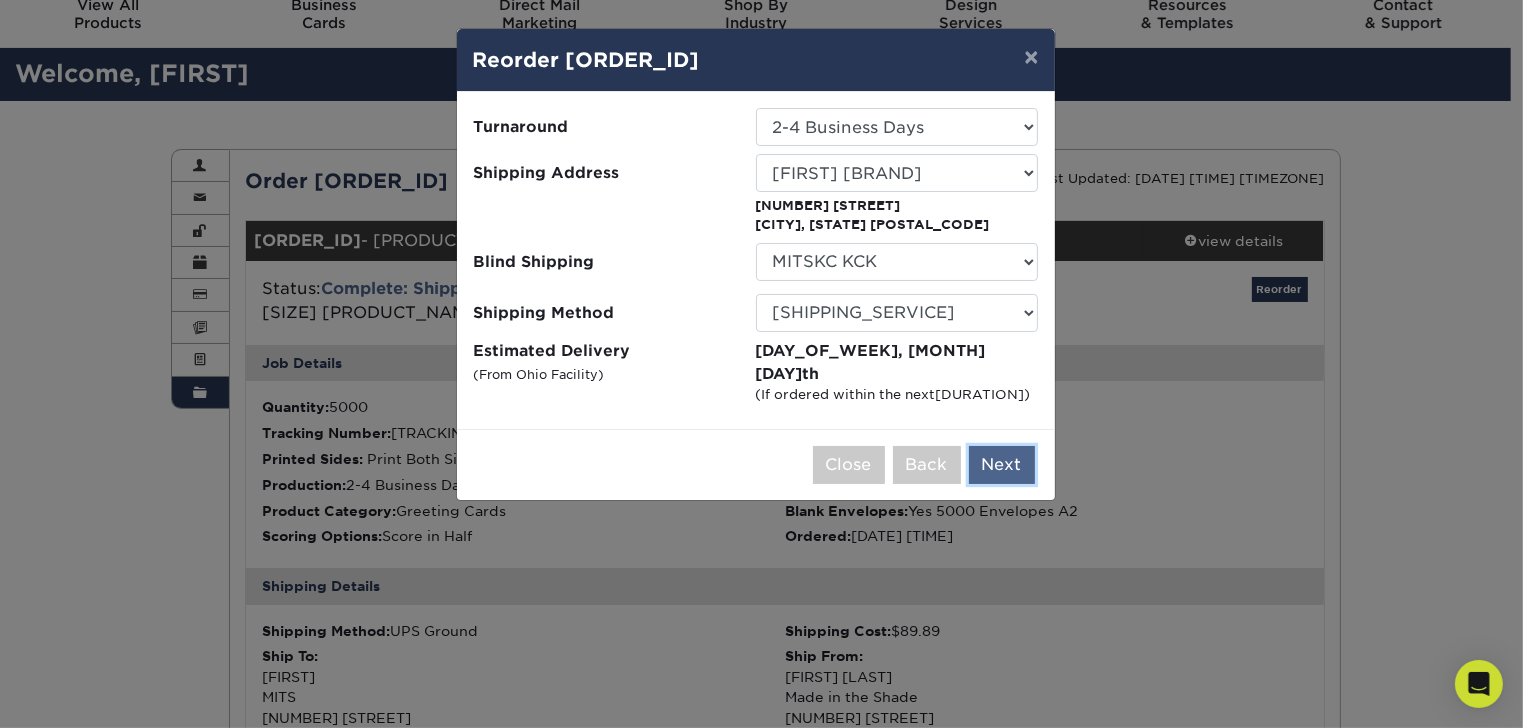 click on "Next" at bounding box center [1002, 465] 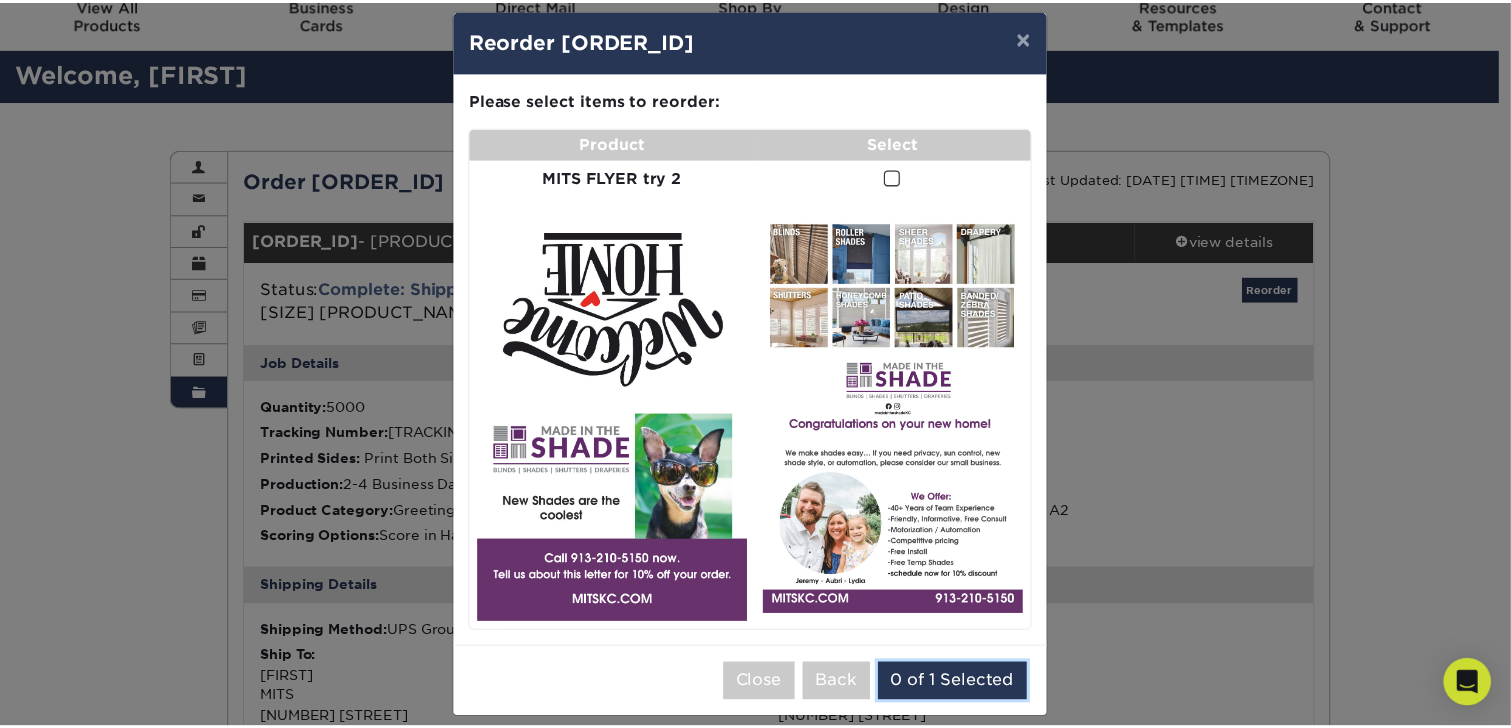 scroll, scrollTop: 36, scrollLeft: 0, axis: vertical 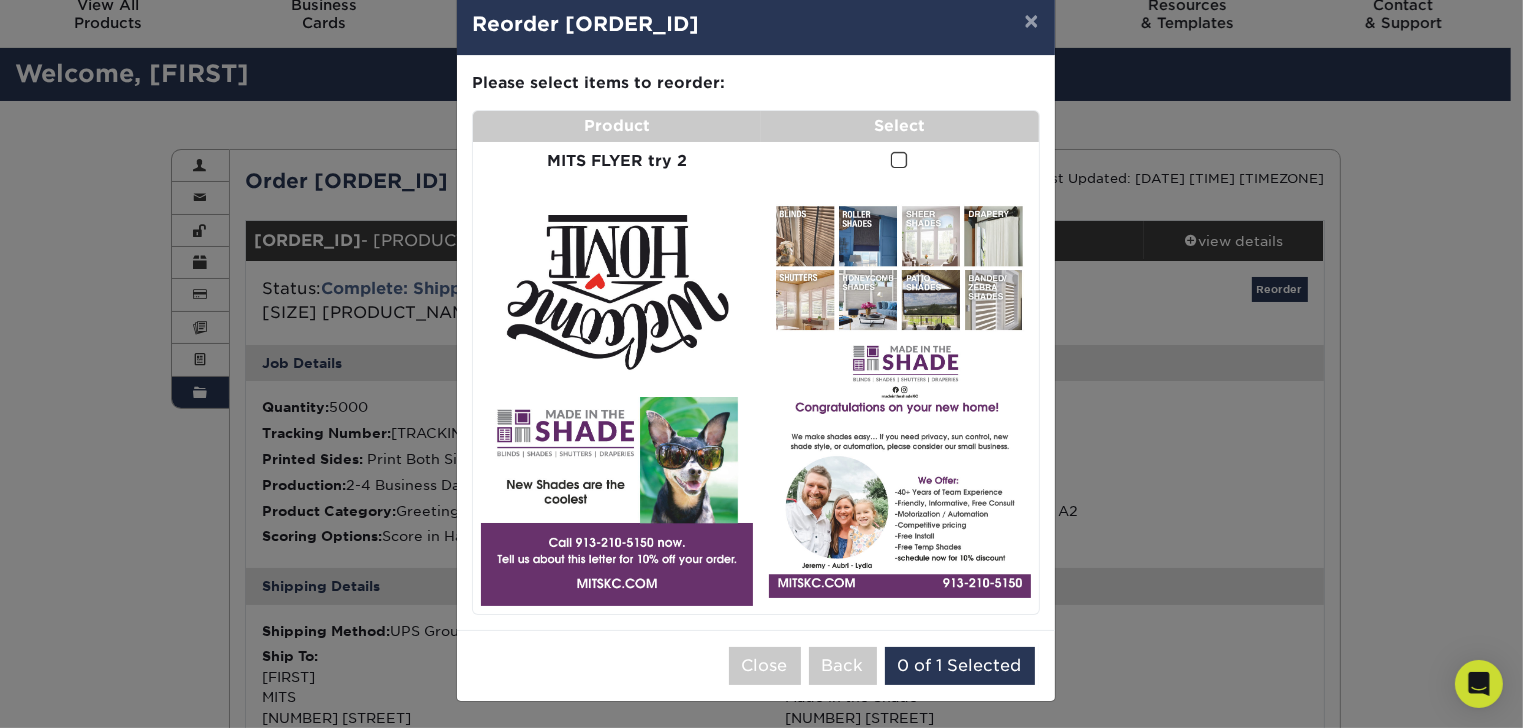 click at bounding box center (899, 160) 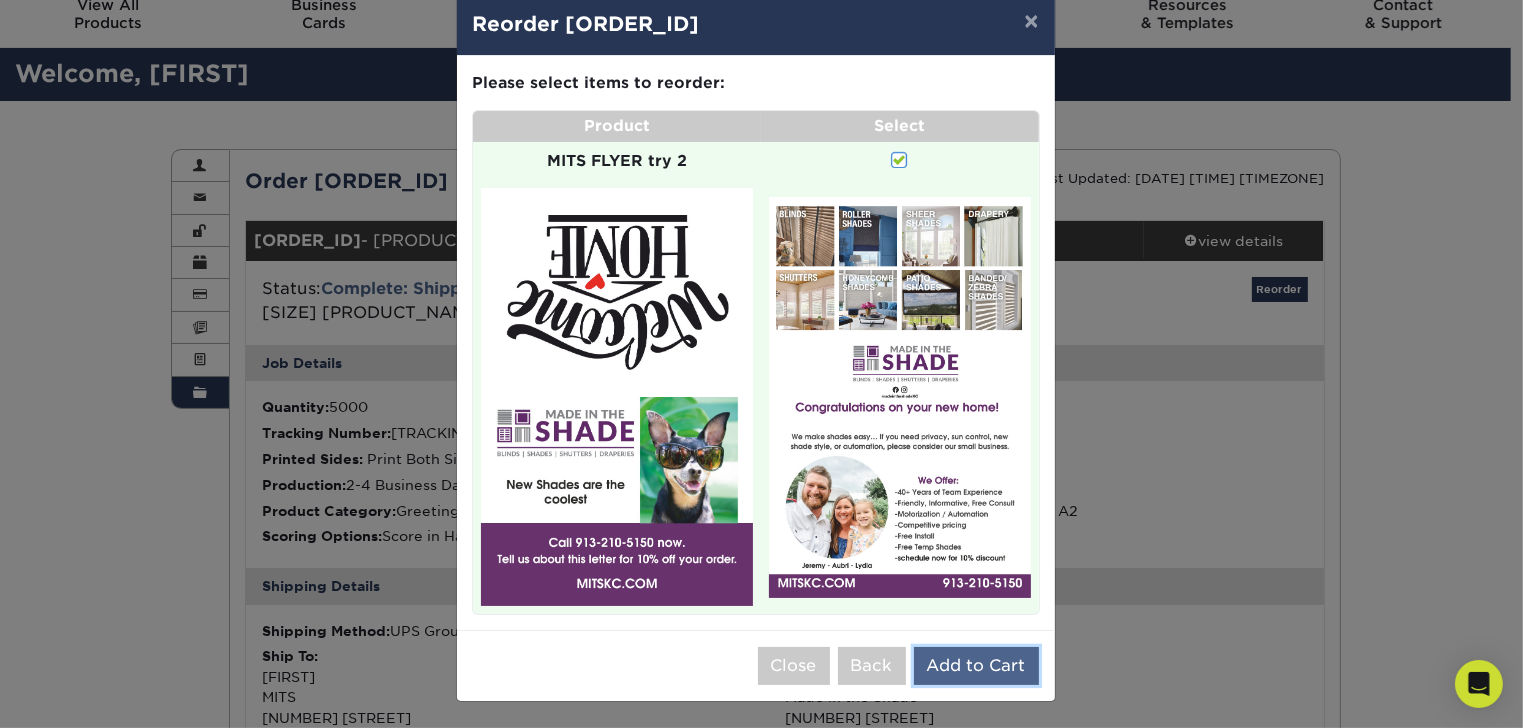 click on "Add to Cart" at bounding box center [976, 666] 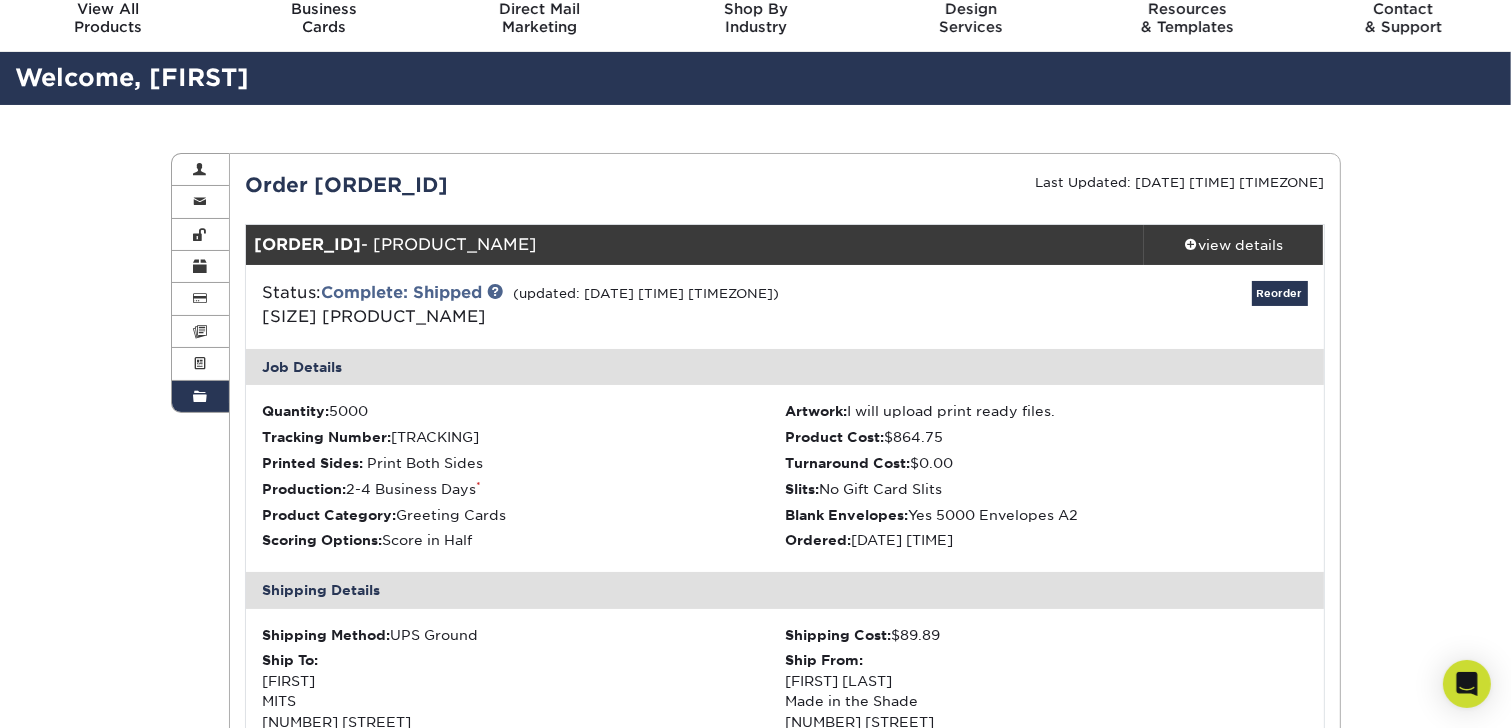 scroll, scrollTop: 0, scrollLeft: 0, axis: both 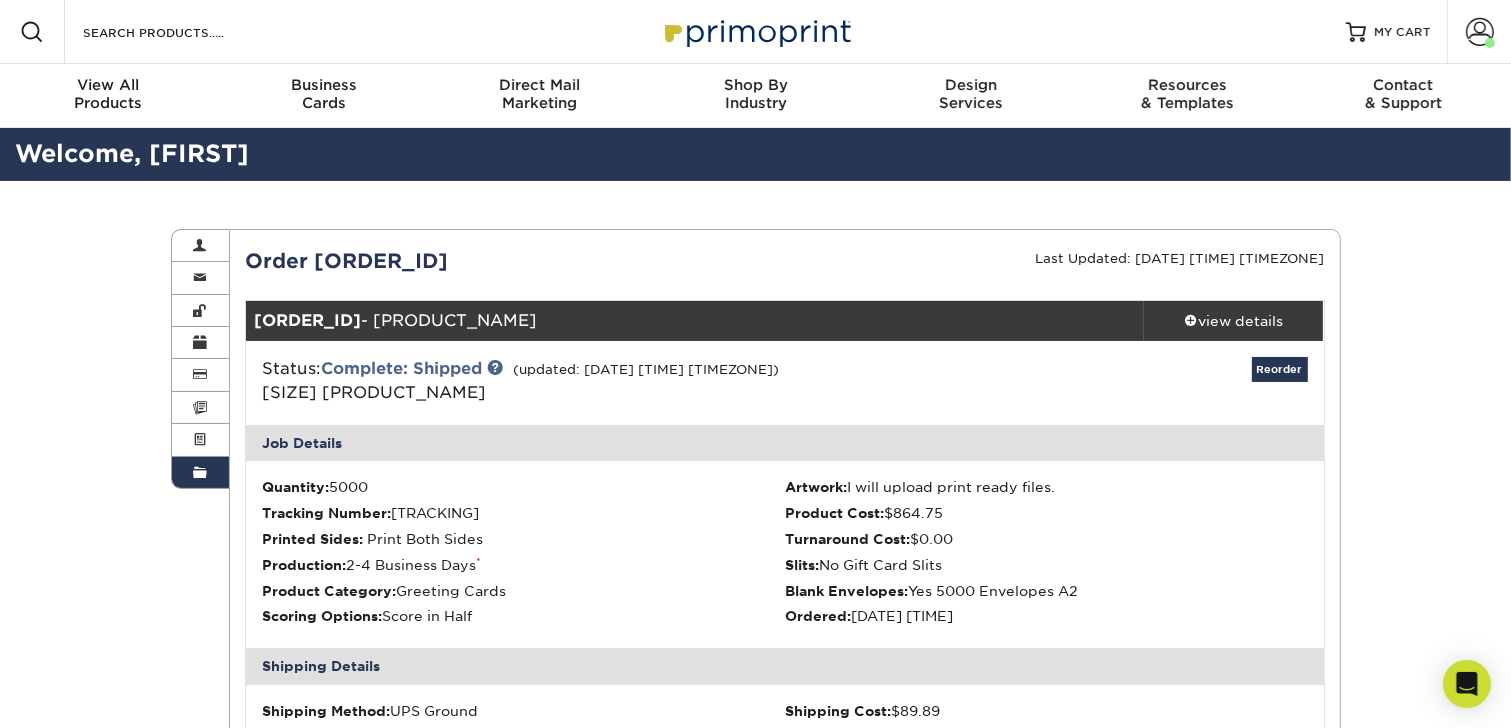 click at bounding box center [200, 473] 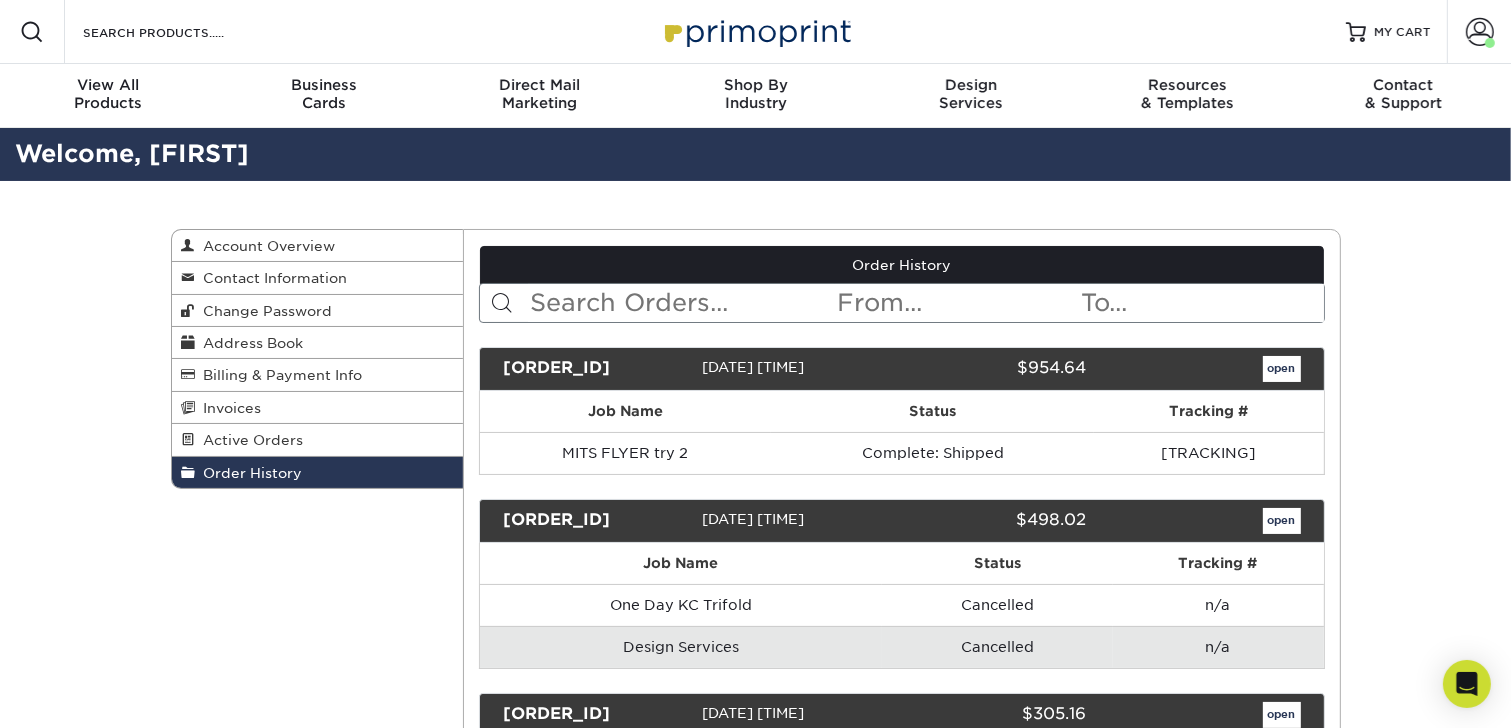 click on "Order History" at bounding box center [249, 473] 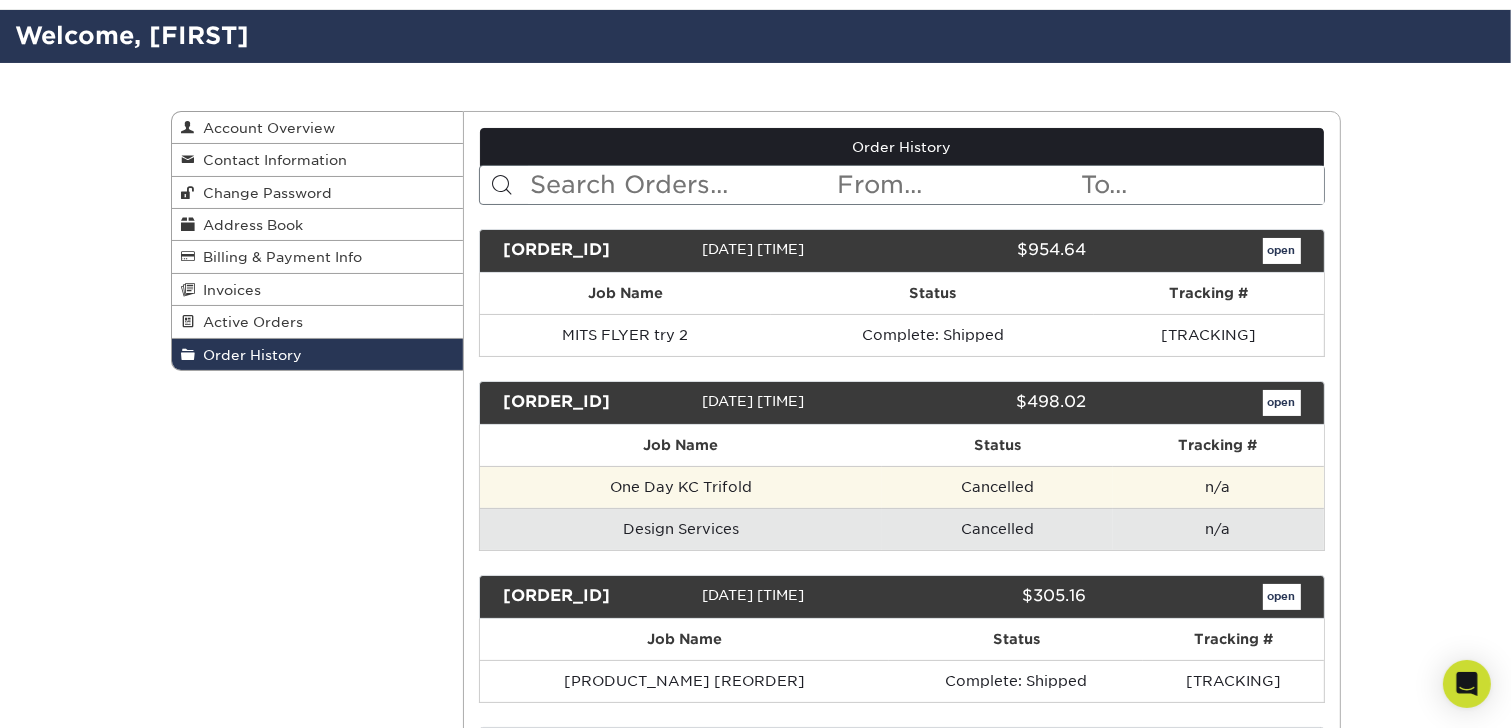 scroll, scrollTop: 0, scrollLeft: 0, axis: both 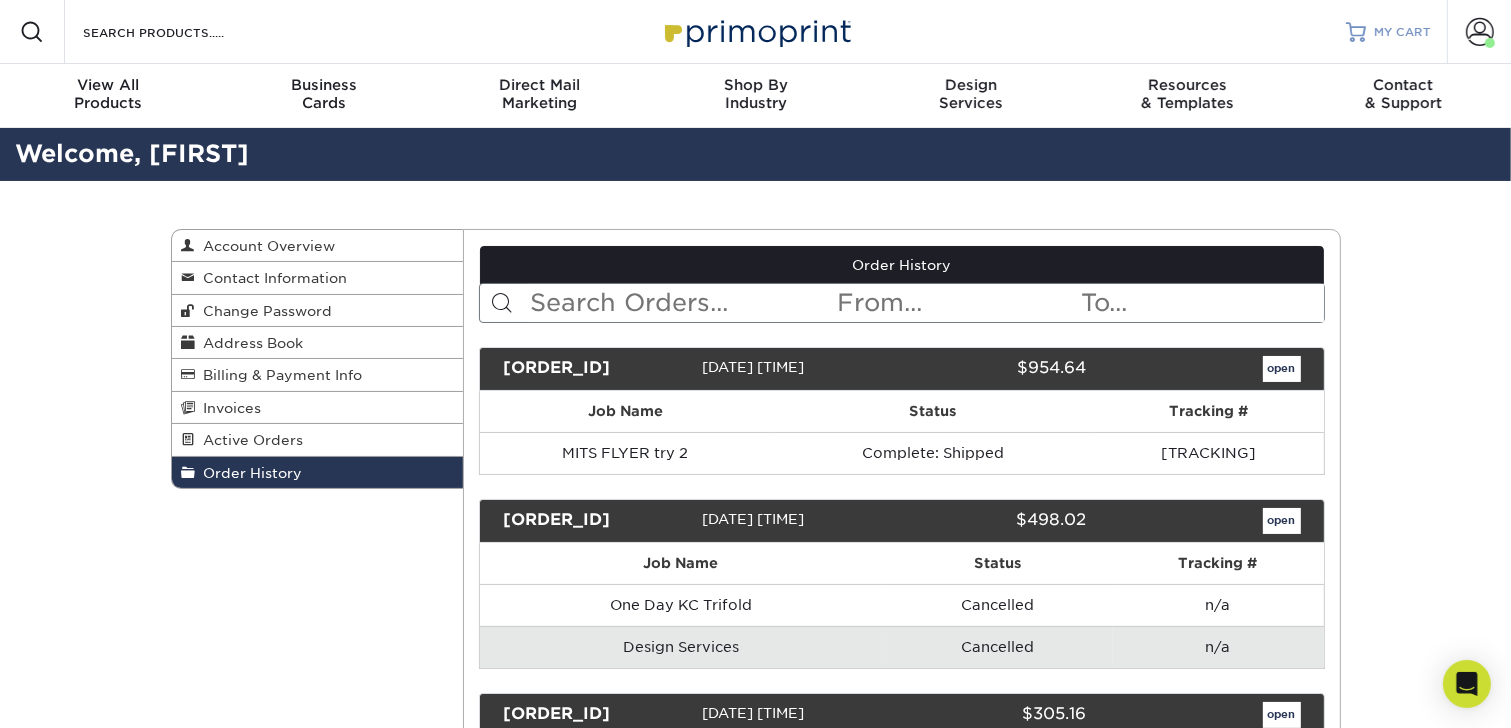 click on "MY CART" at bounding box center (1402, 32) 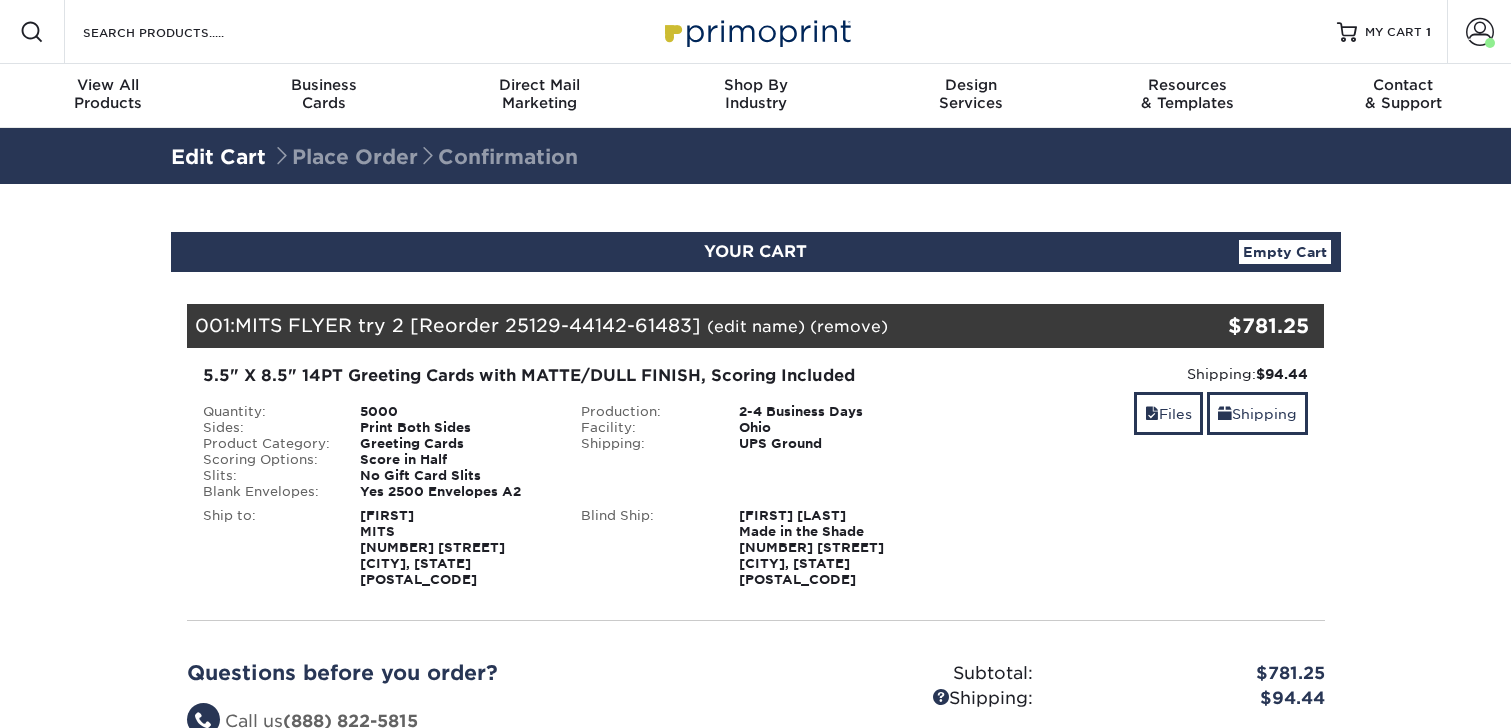 scroll, scrollTop: 0, scrollLeft: 0, axis: both 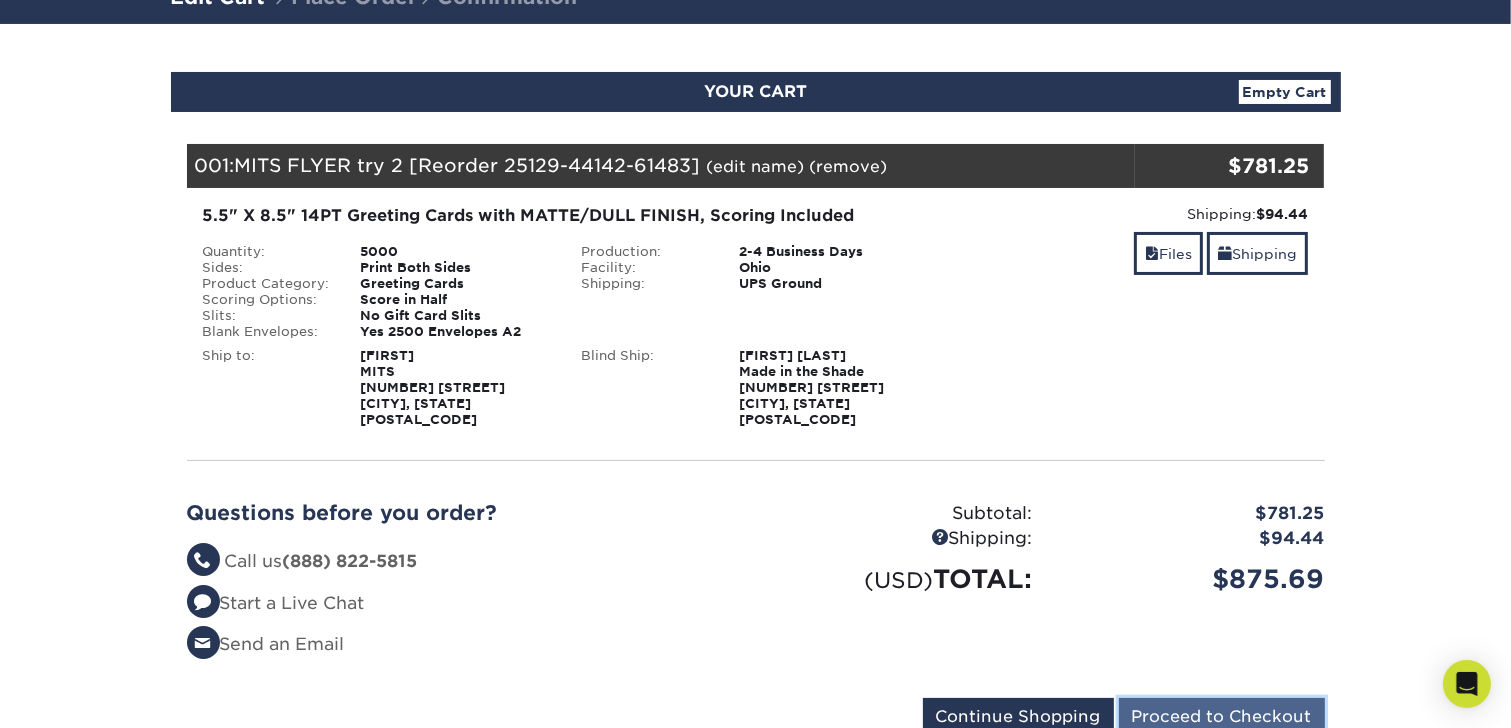 click on "Proceed to Checkout" at bounding box center (1222, 717) 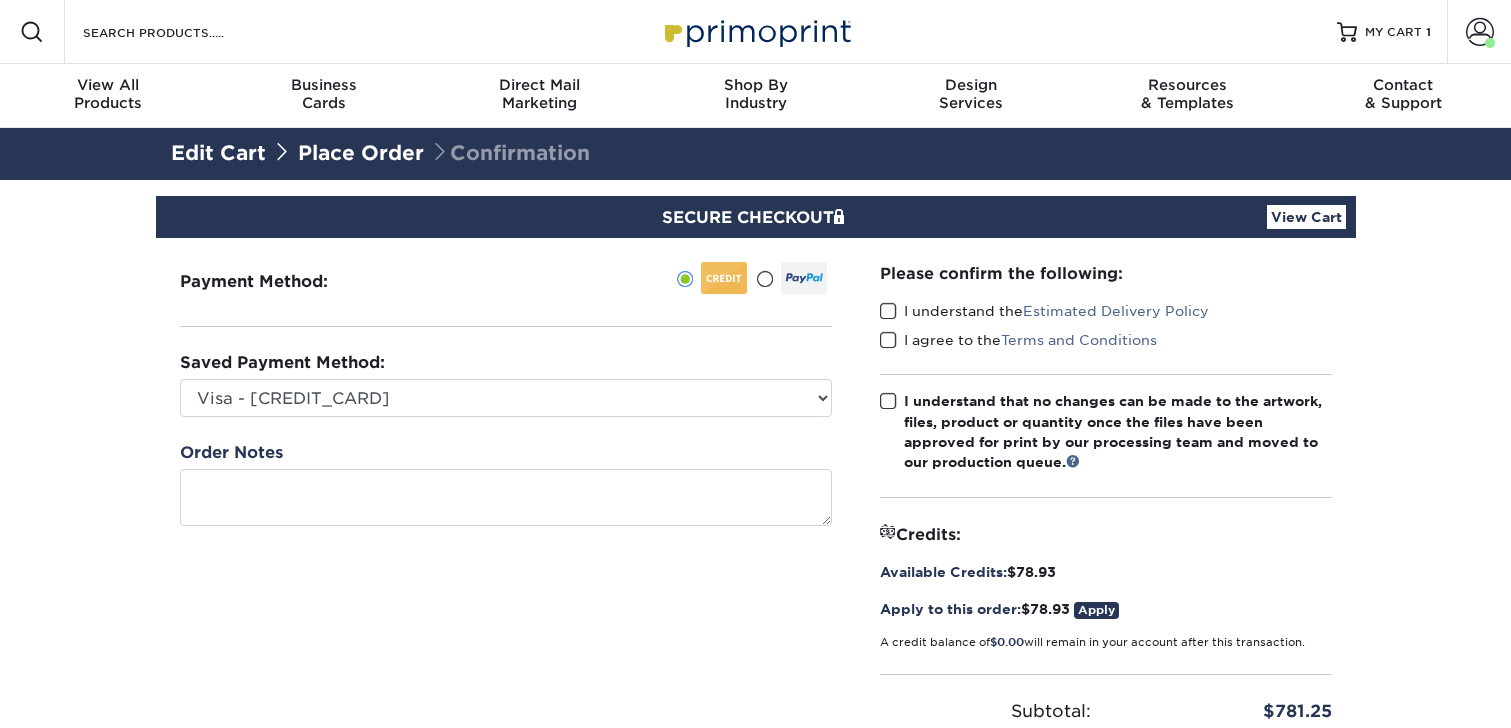 scroll, scrollTop: 0, scrollLeft: 0, axis: both 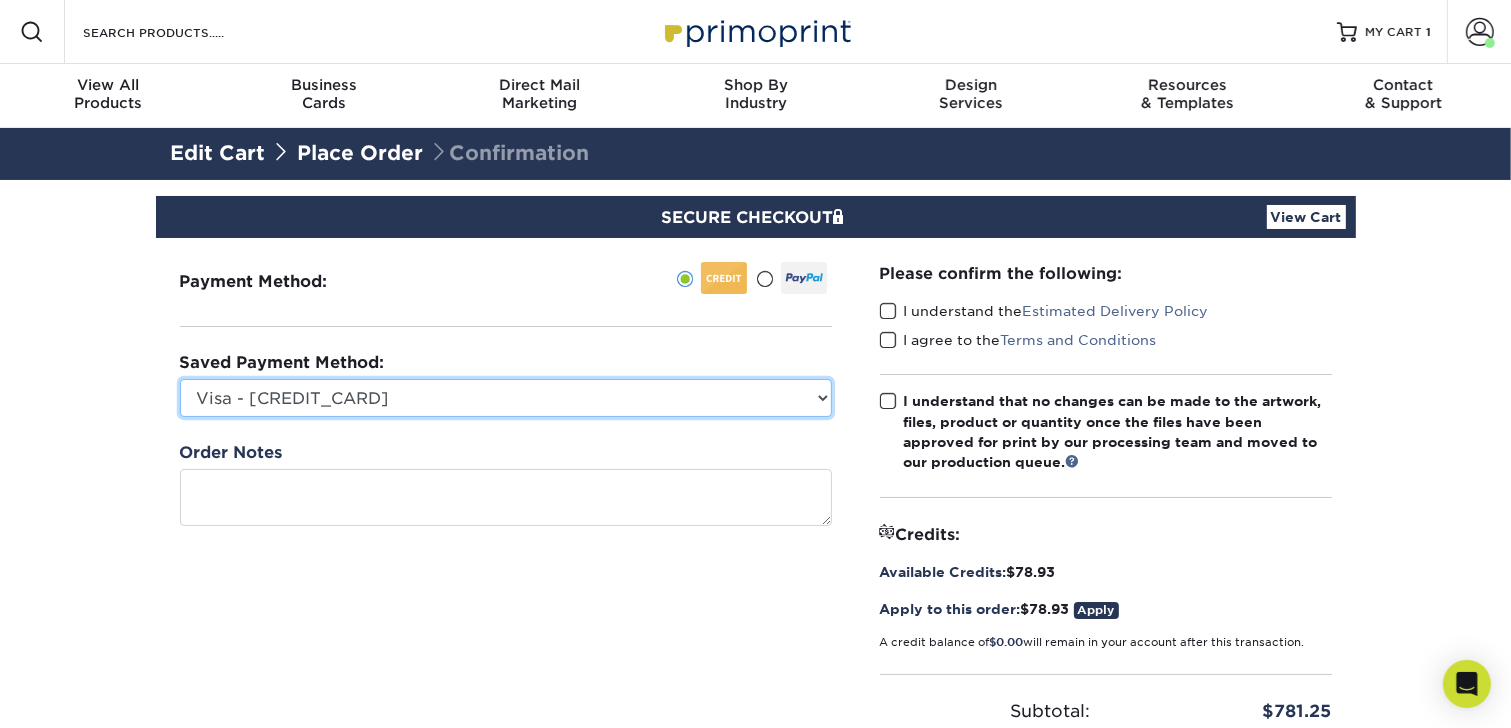 click on "Visa - [CREDIT_CARD] Visa - [CREDIT_CARD] Visa - [CREDIT_CARD] Visa - [CREDIT_CARD] New Credit Card" at bounding box center [506, 398] 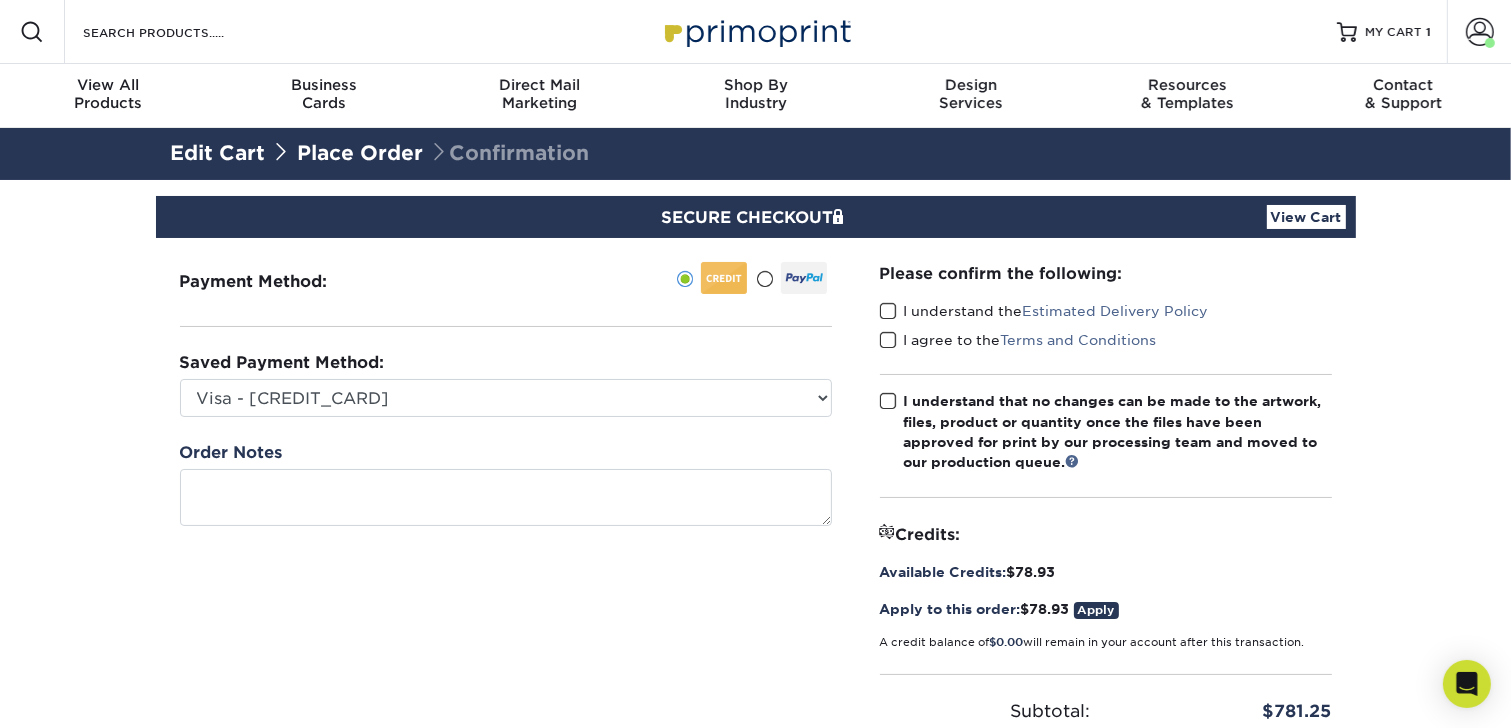 click on "Payment Method:" at bounding box center (506, 539) 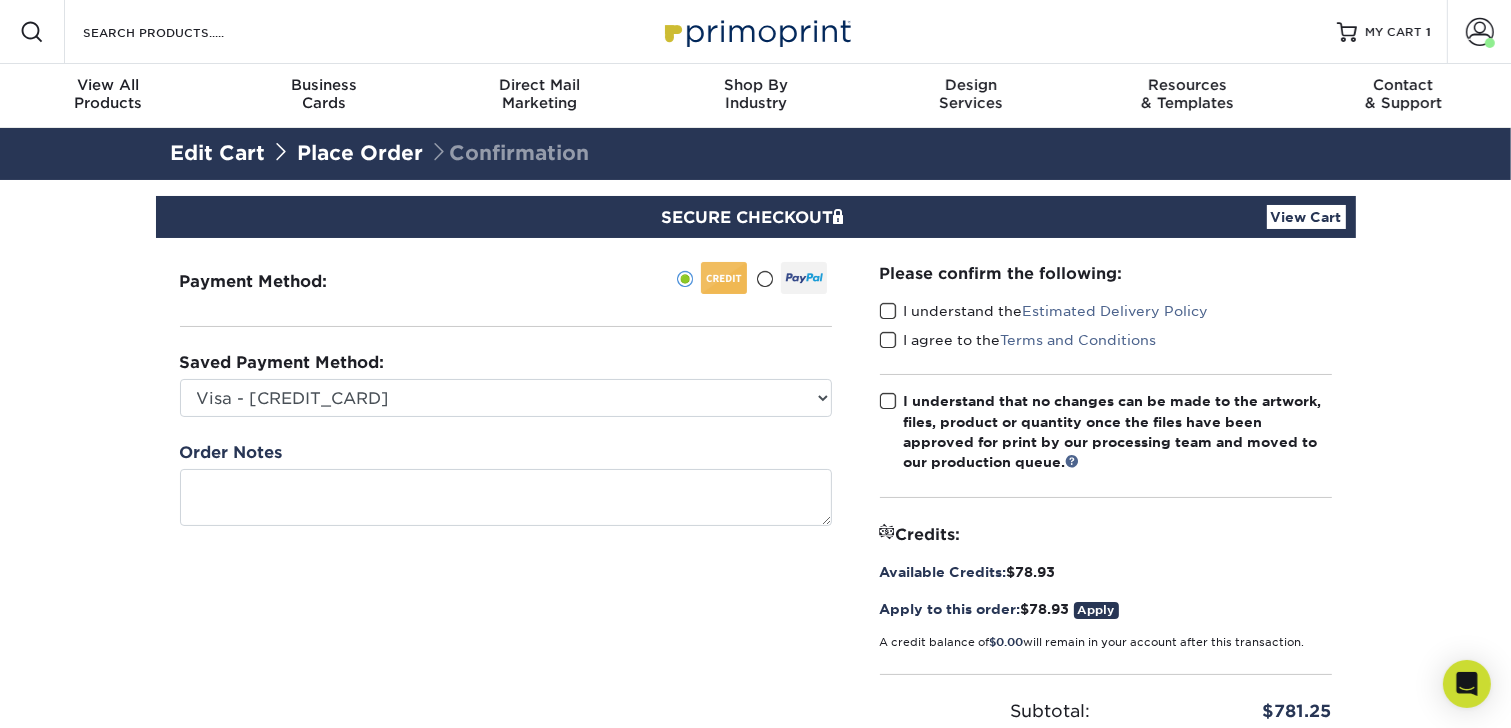 drag, startPoint x: 889, startPoint y: 314, endPoint x: 888, endPoint y: 342, distance: 28.01785 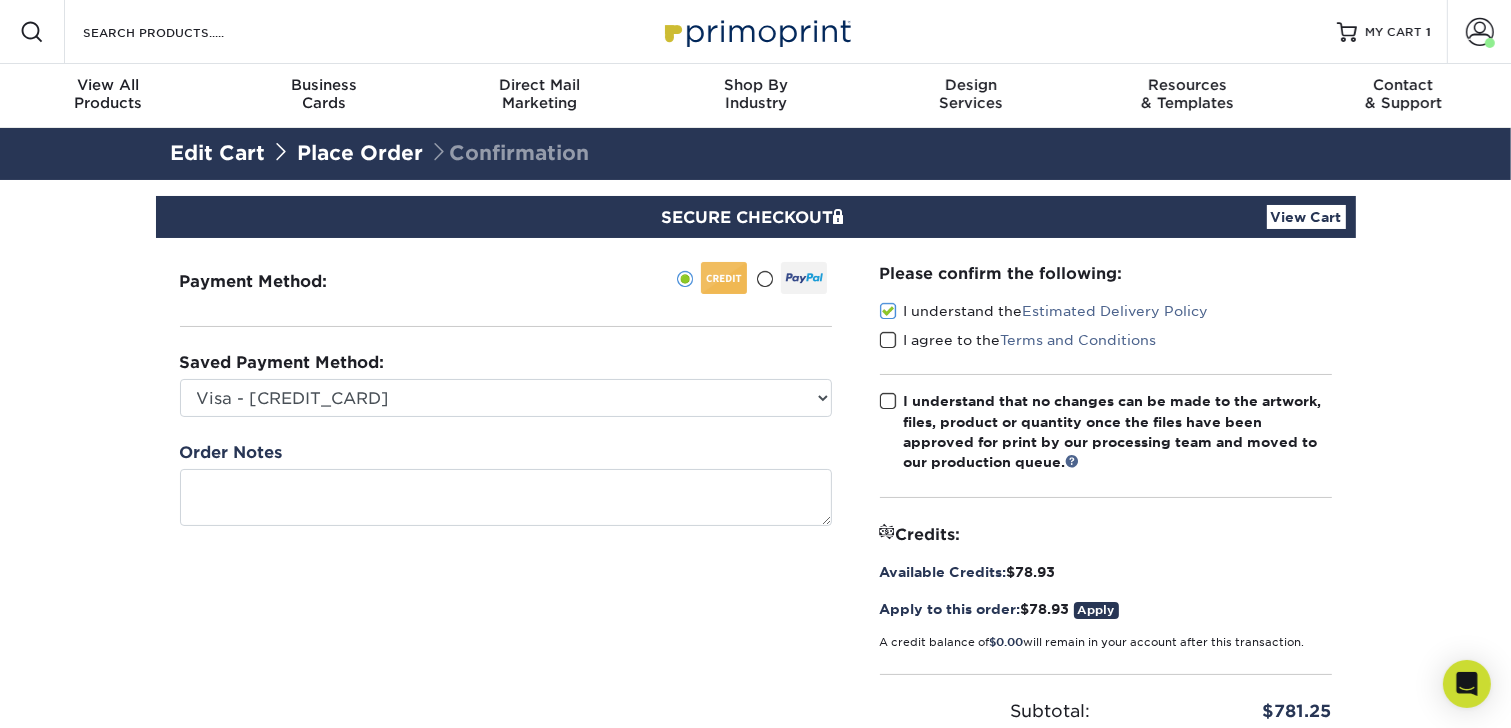 click at bounding box center (888, 340) 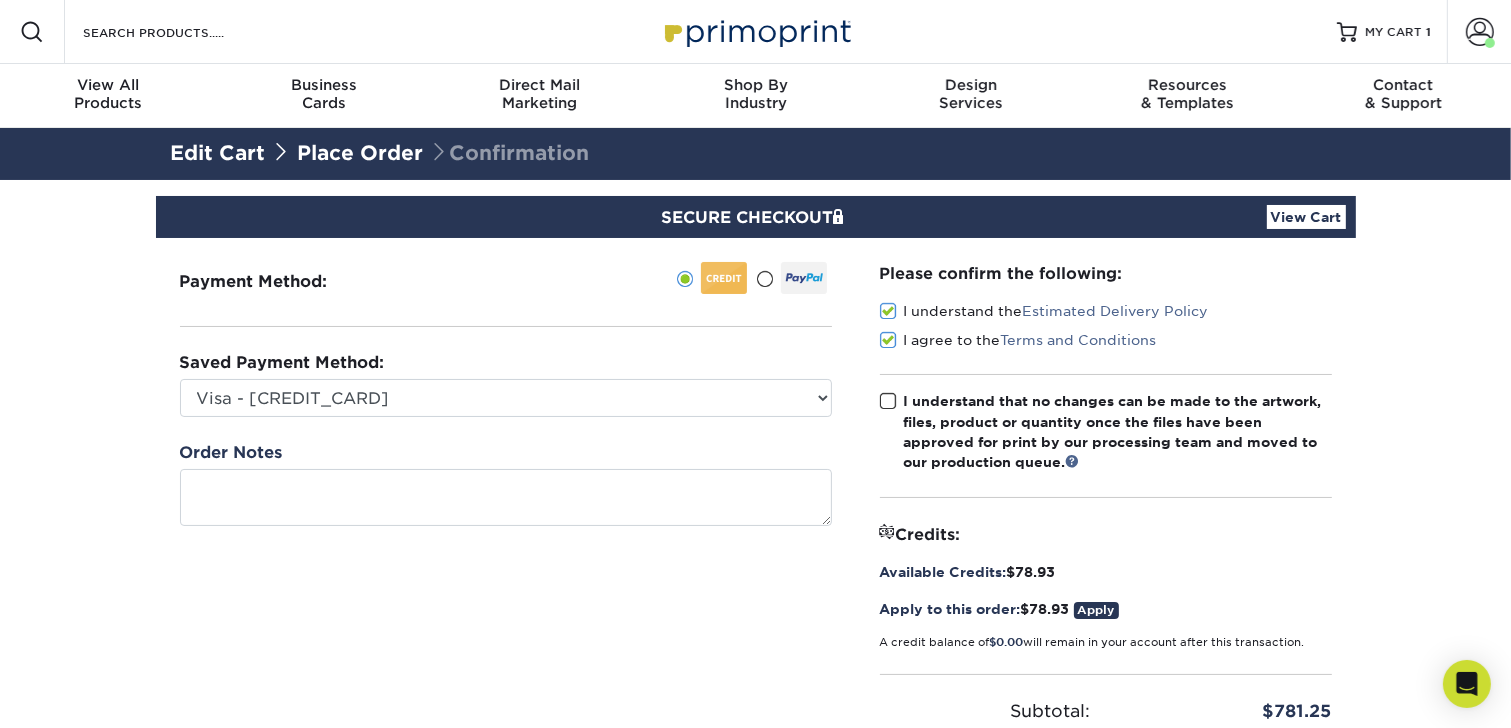 click at bounding box center (888, 401) 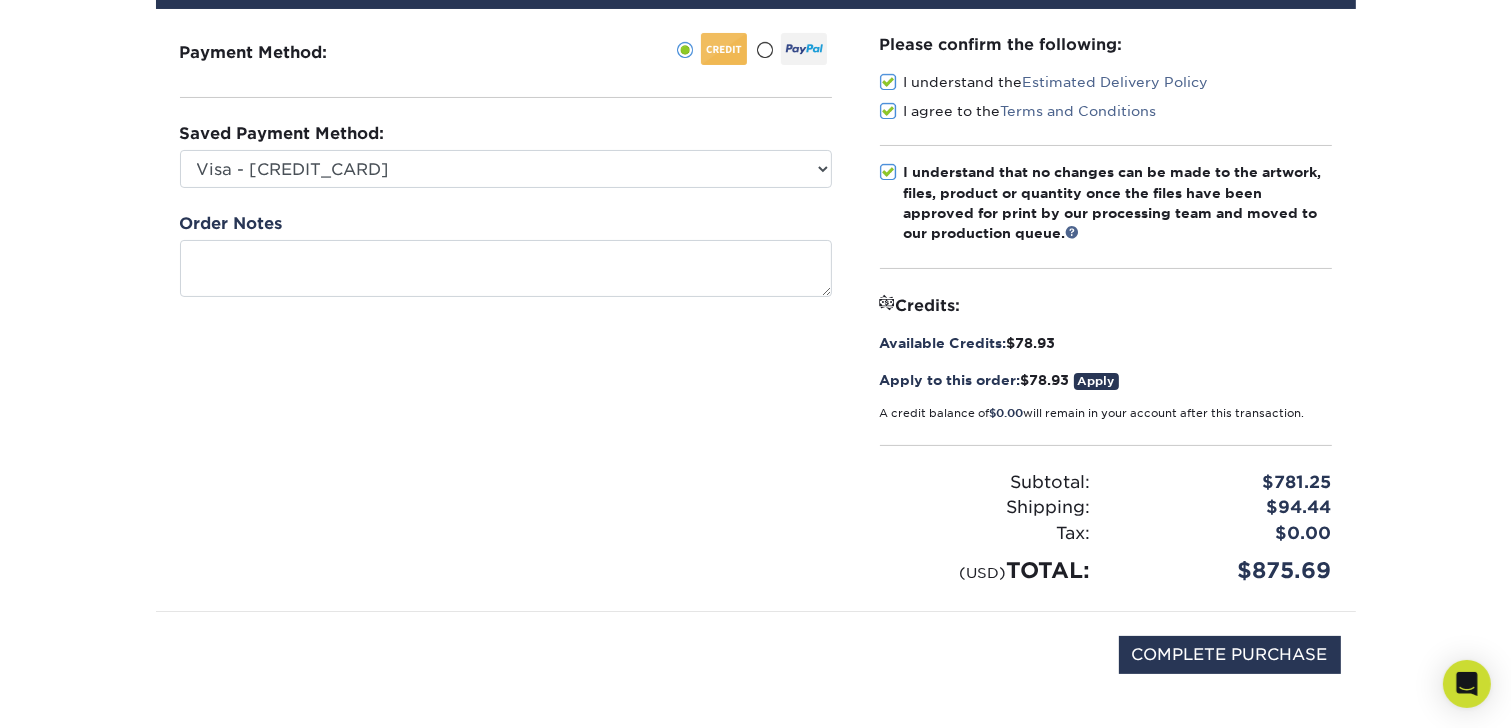 scroll, scrollTop: 240, scrollLeft: 0, axis: vertical 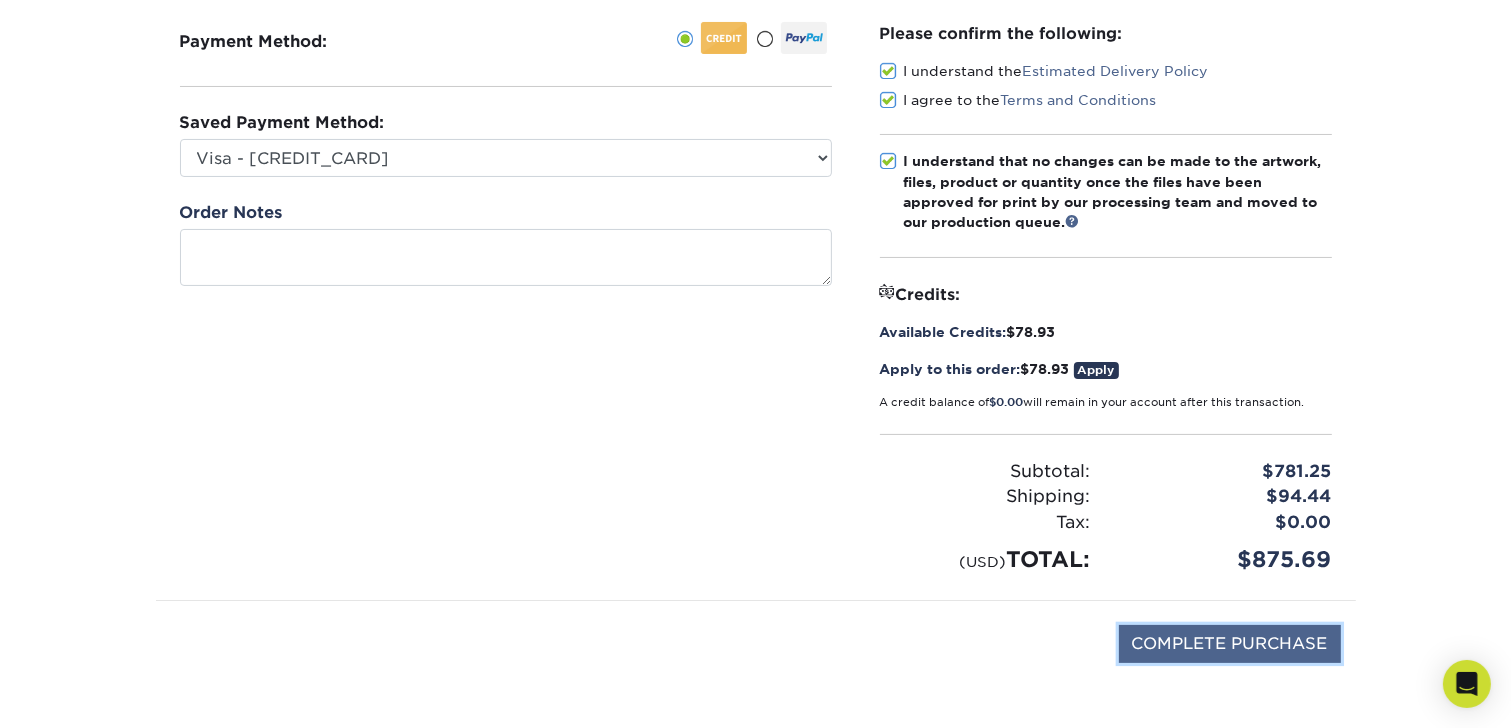 click on "COMPLETE PURCHASE" at bounding box center (1230, 644) 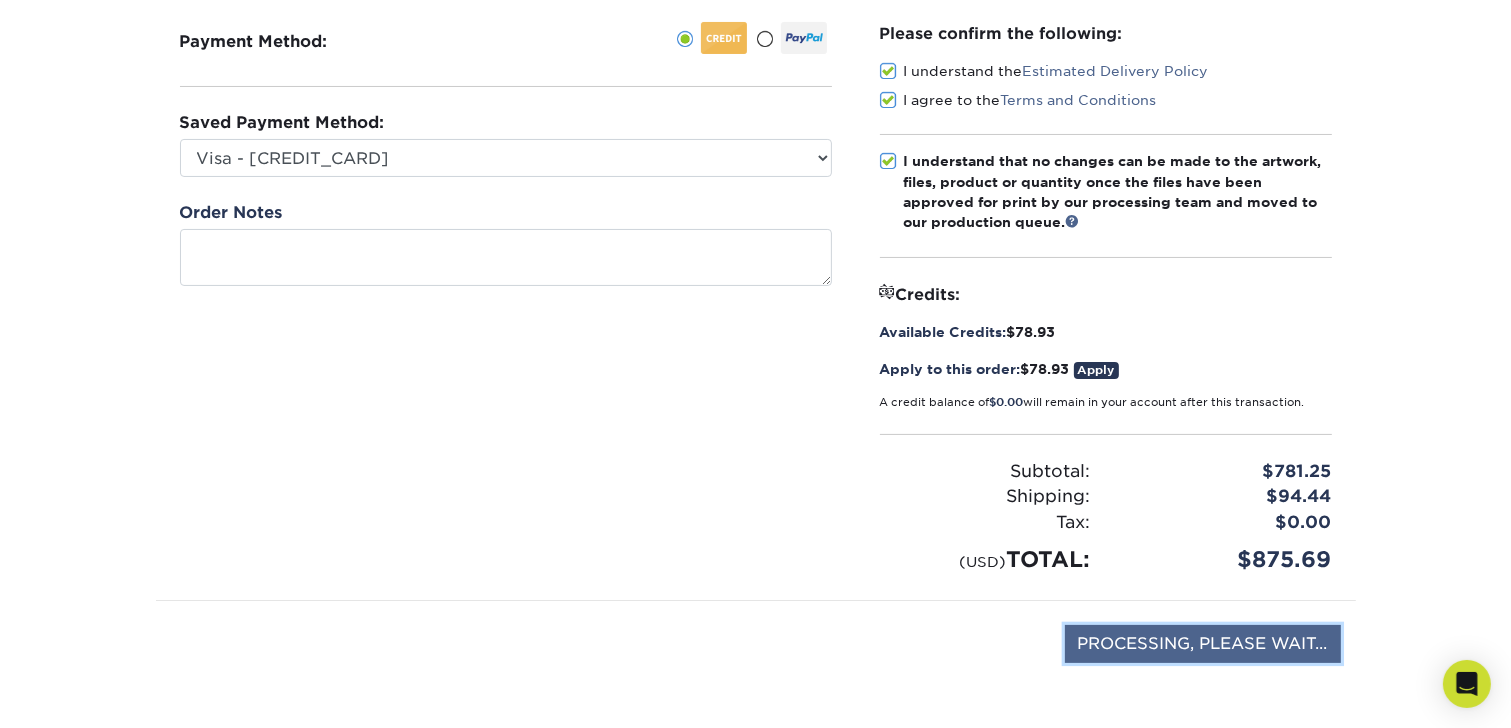 type on "COMPLETE PURCHASE" 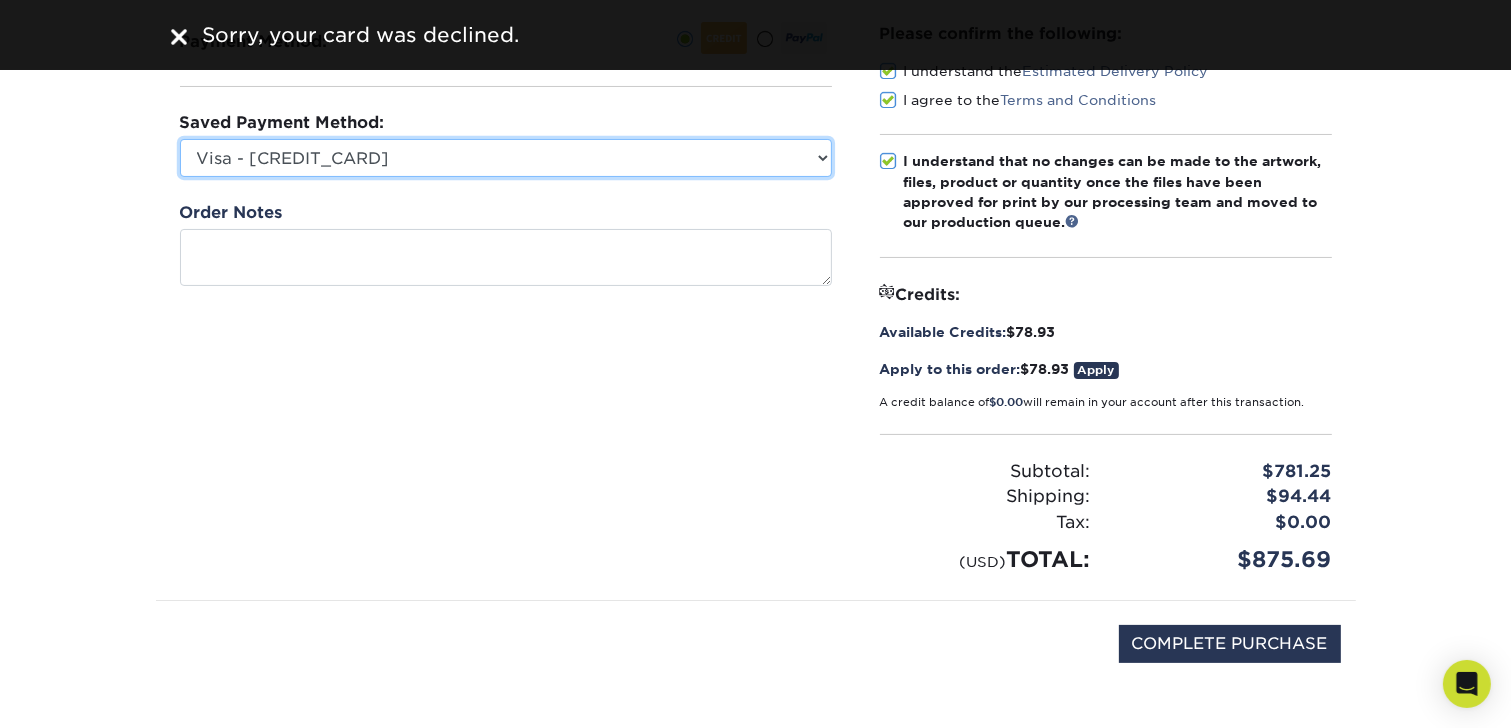 click on "Visa - XXXX7834 Visa - XXXX3760 Visa - XXXX4577 Visa - XXXX1335 New Credit Card" at bounding box center (506, 158) 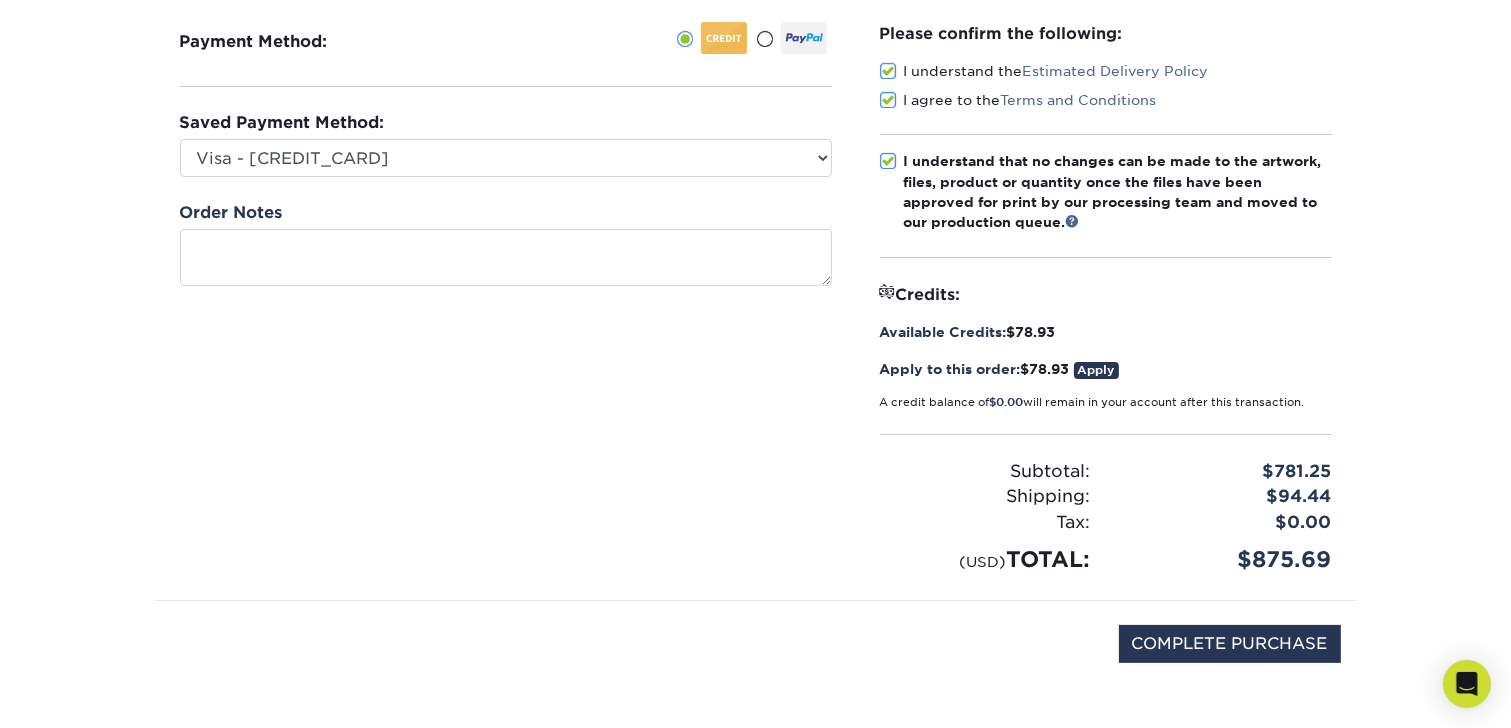 click on "Payment Method:" at bounding box center (506, 299) 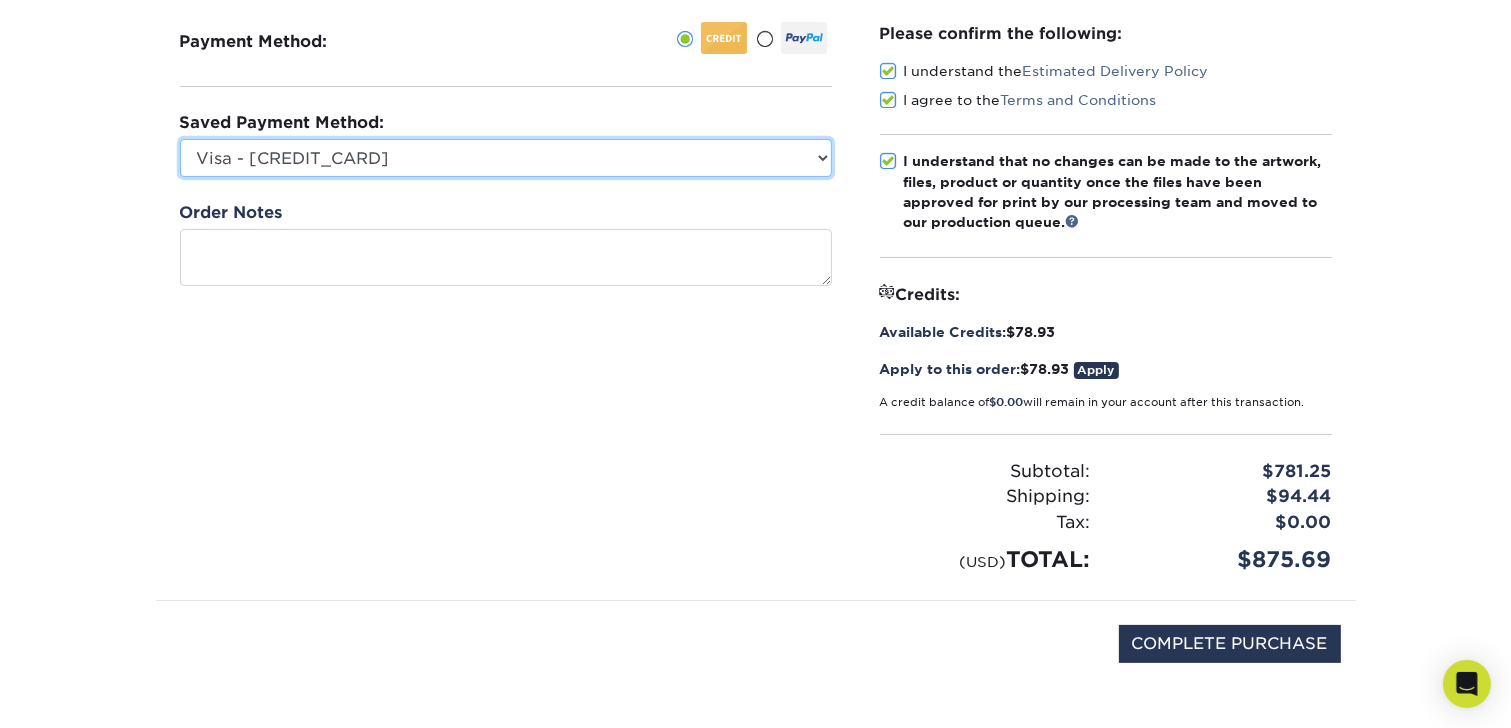 click on "Visa - XXXX7834 Visa - XXXX3760 Visa - XXXX4577 Visa - XXXX1335 New Credit Card" at bounding box center [506, 158] 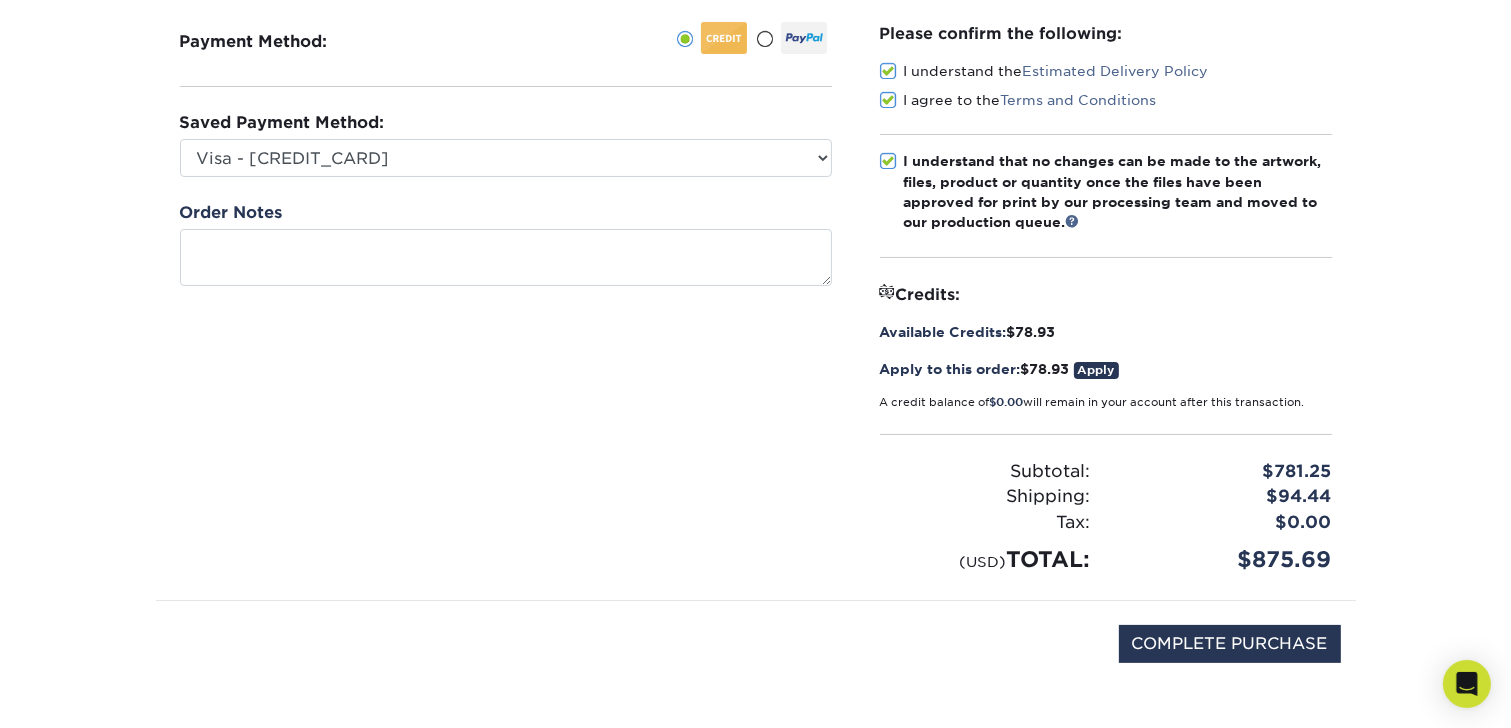 click on "Payment Method:" at bounding box center [506, 299] 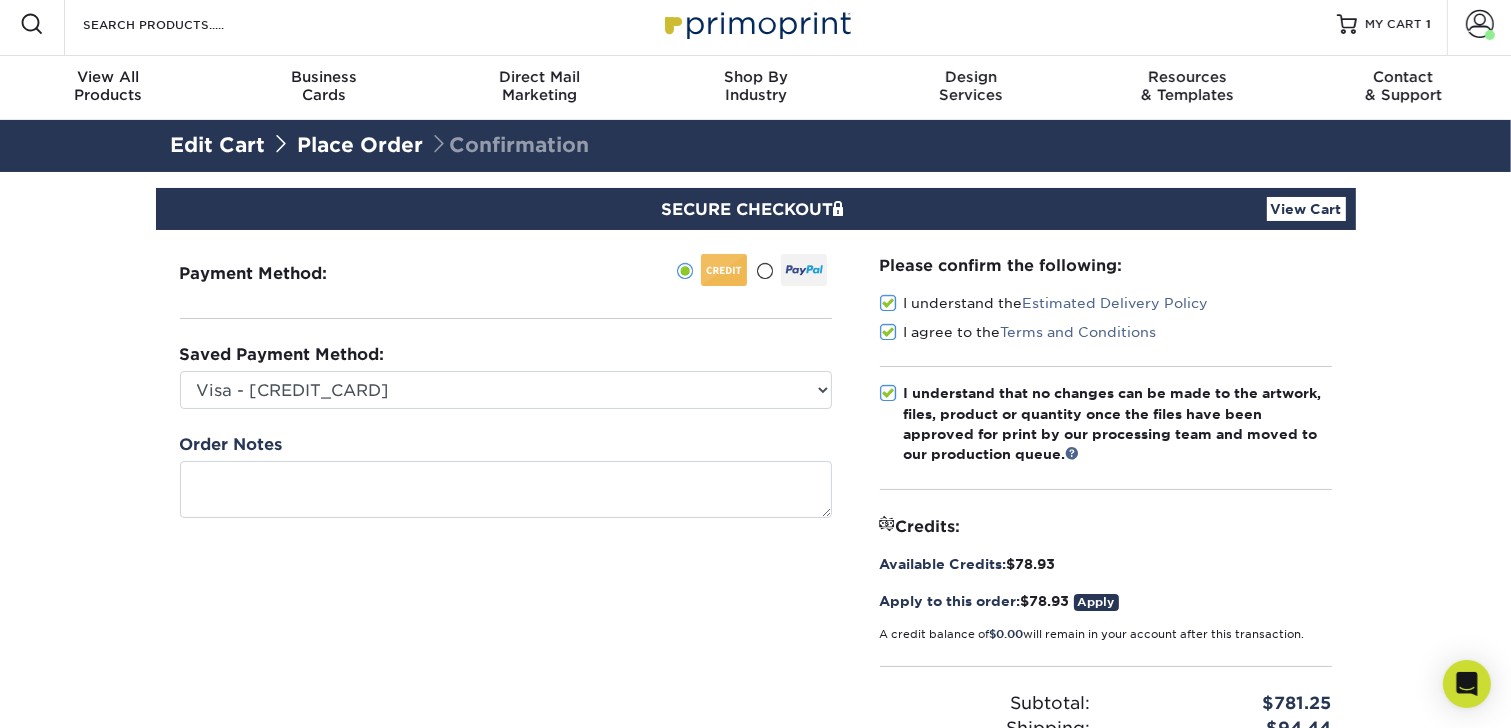 scroll, scrollTop: 0, scrollLeft: 0, axis: both 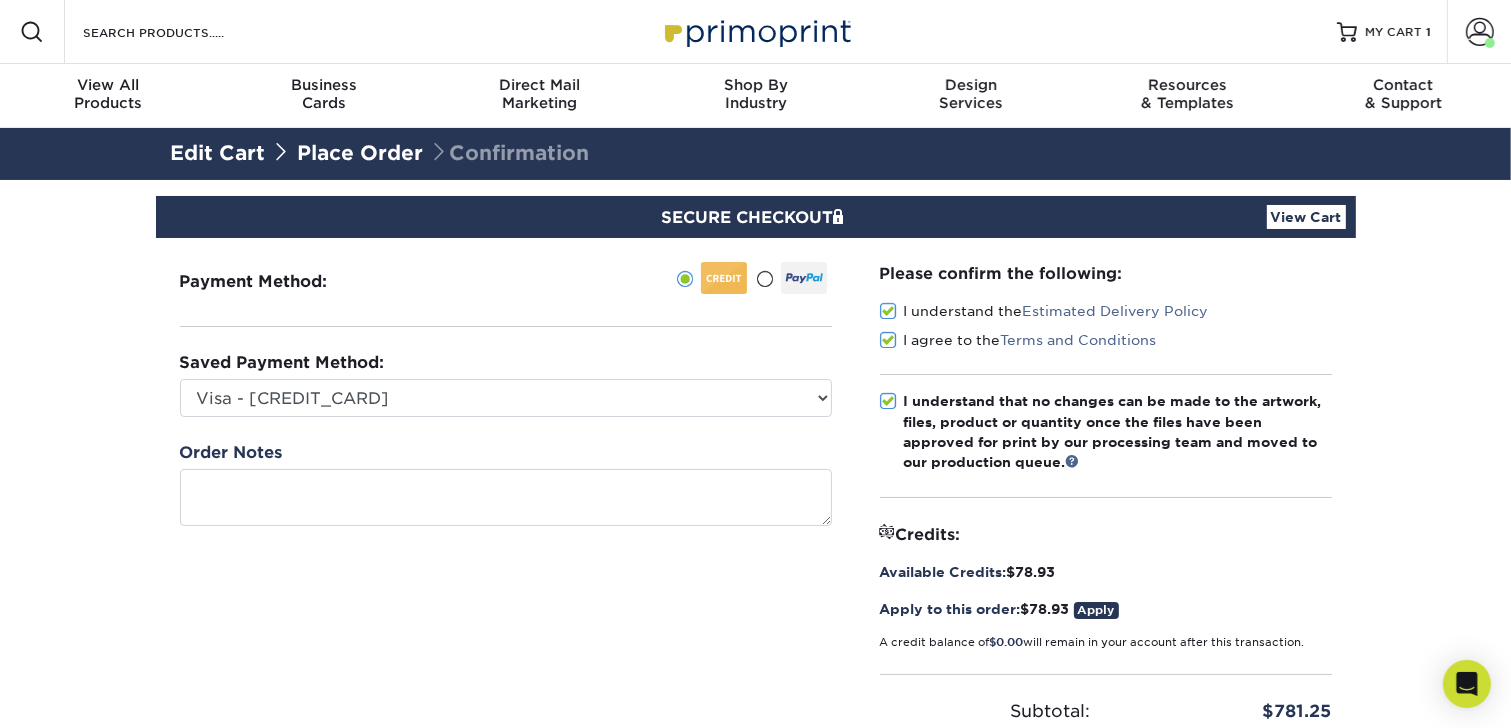 click at bounding box center (724, 278) 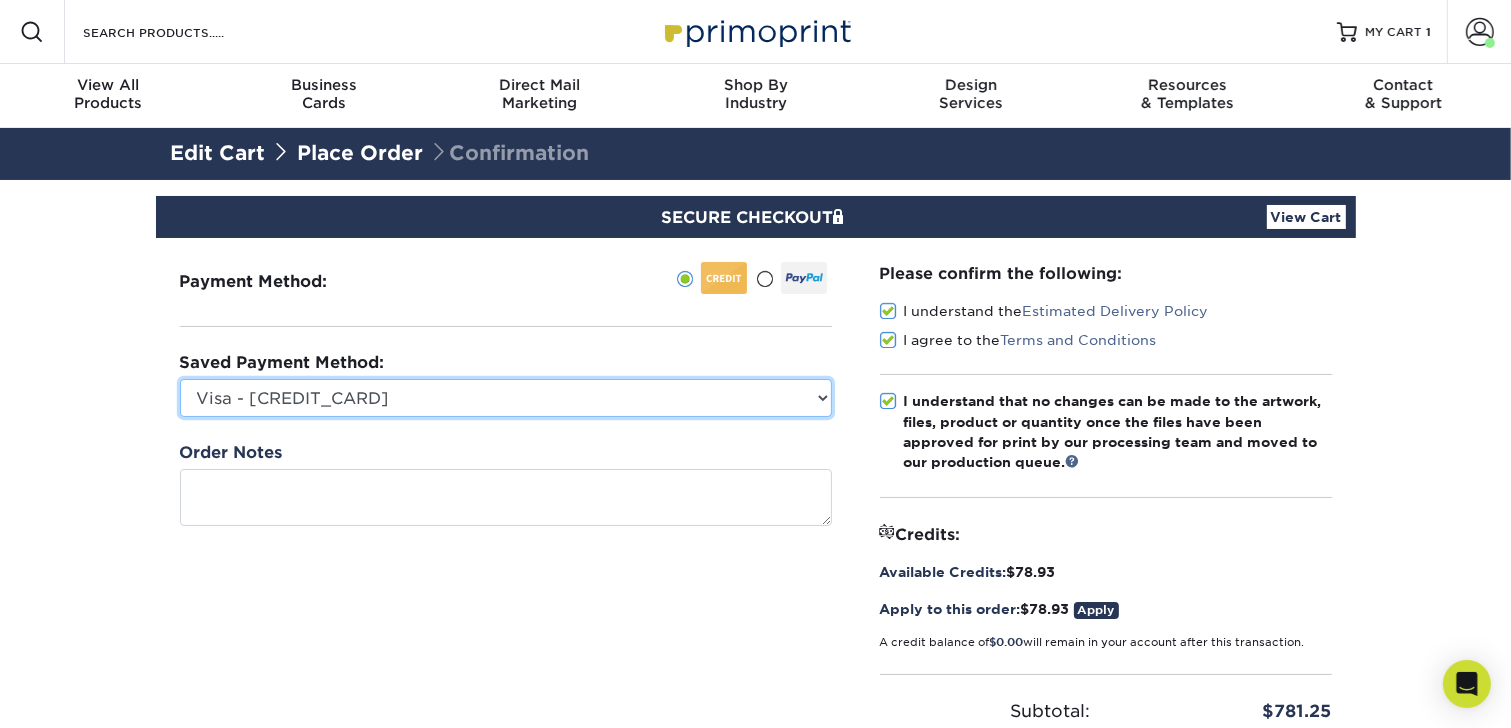 click on "Visa - XXXX7834 Visa - XXXX3760 Visa - XXXX4577 Visa - XXXX1335 New Credit Card" at bounding box center (506, 398) 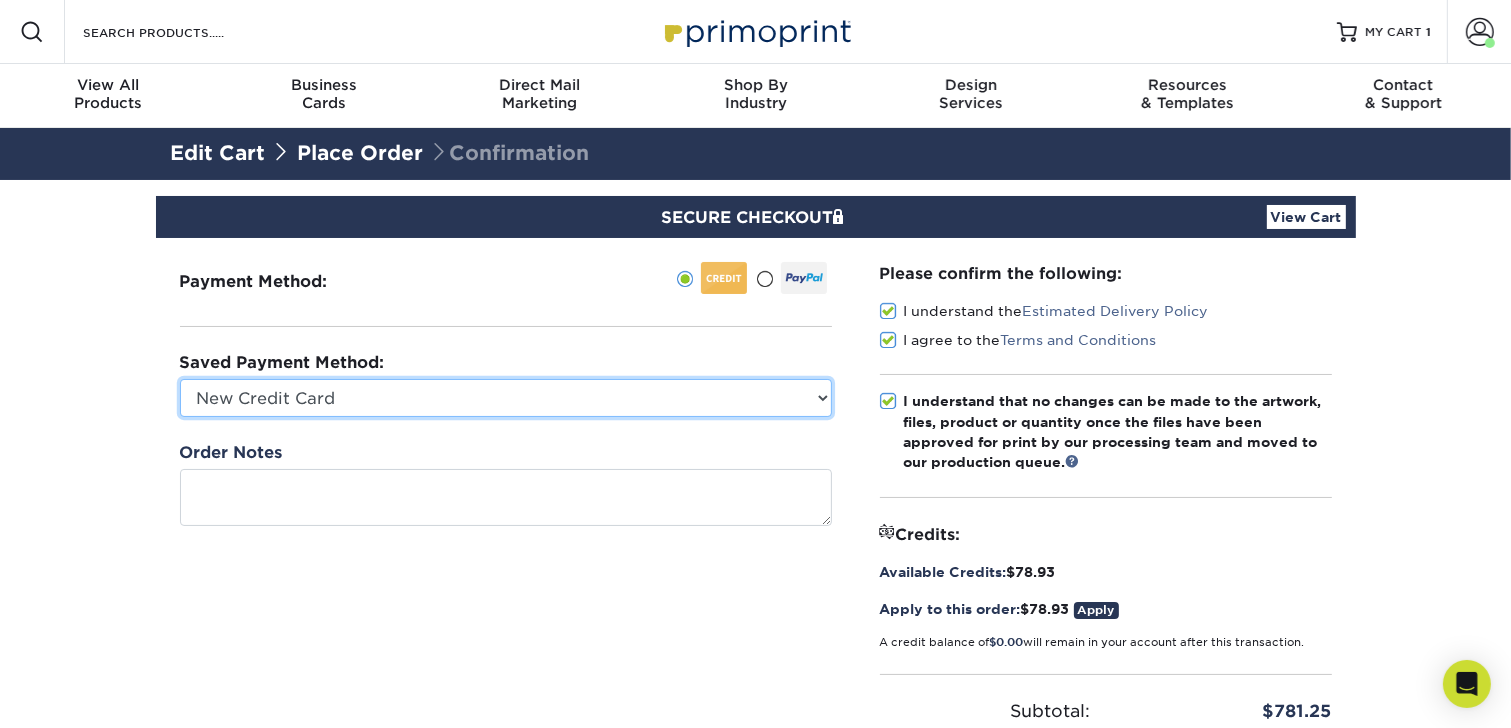 click on "Visa - XXXX7834 Visa - XXXX3760 Visa - XXXX4577 Visa - XXXX1335 New Credit Card" at bounding box center (506, 398) 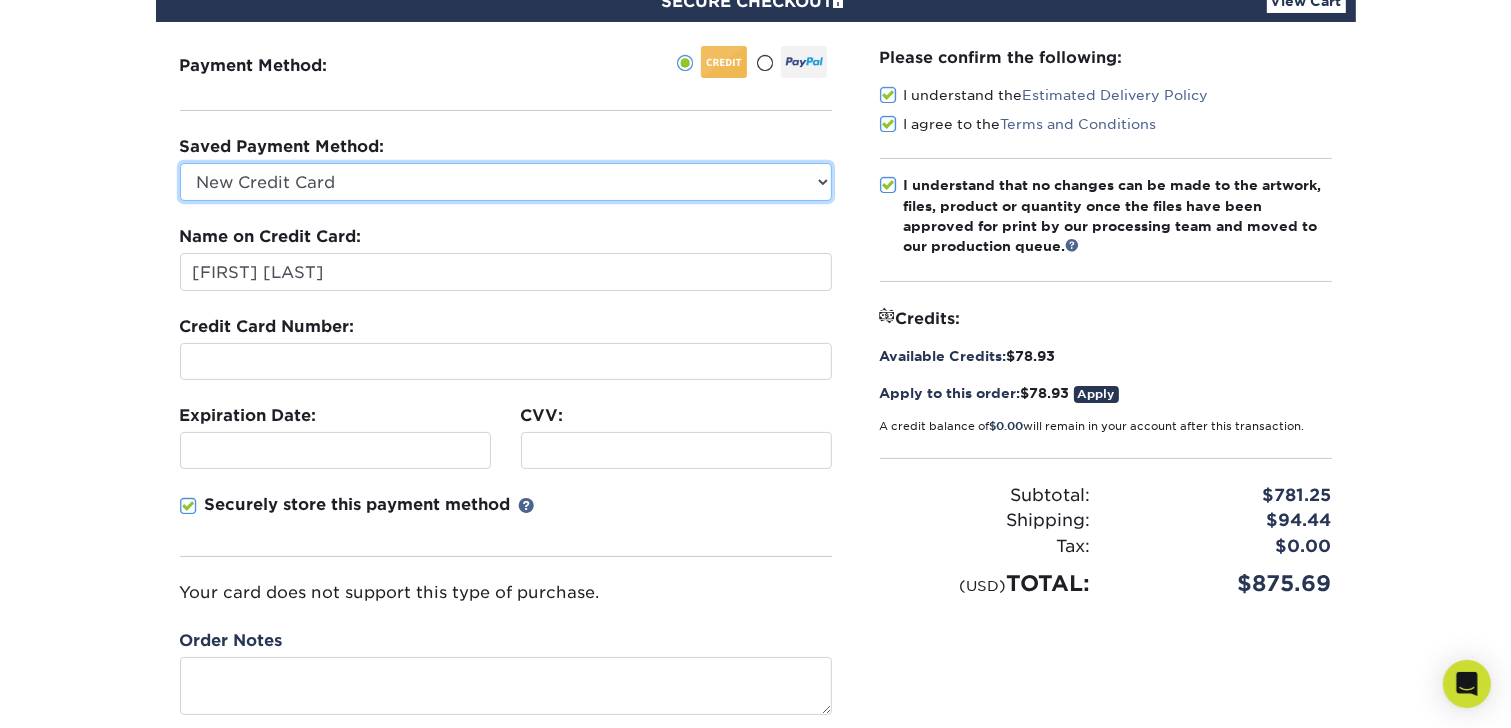scroll, scrollTop: 240, scrollLeft: 0, axis: vertical 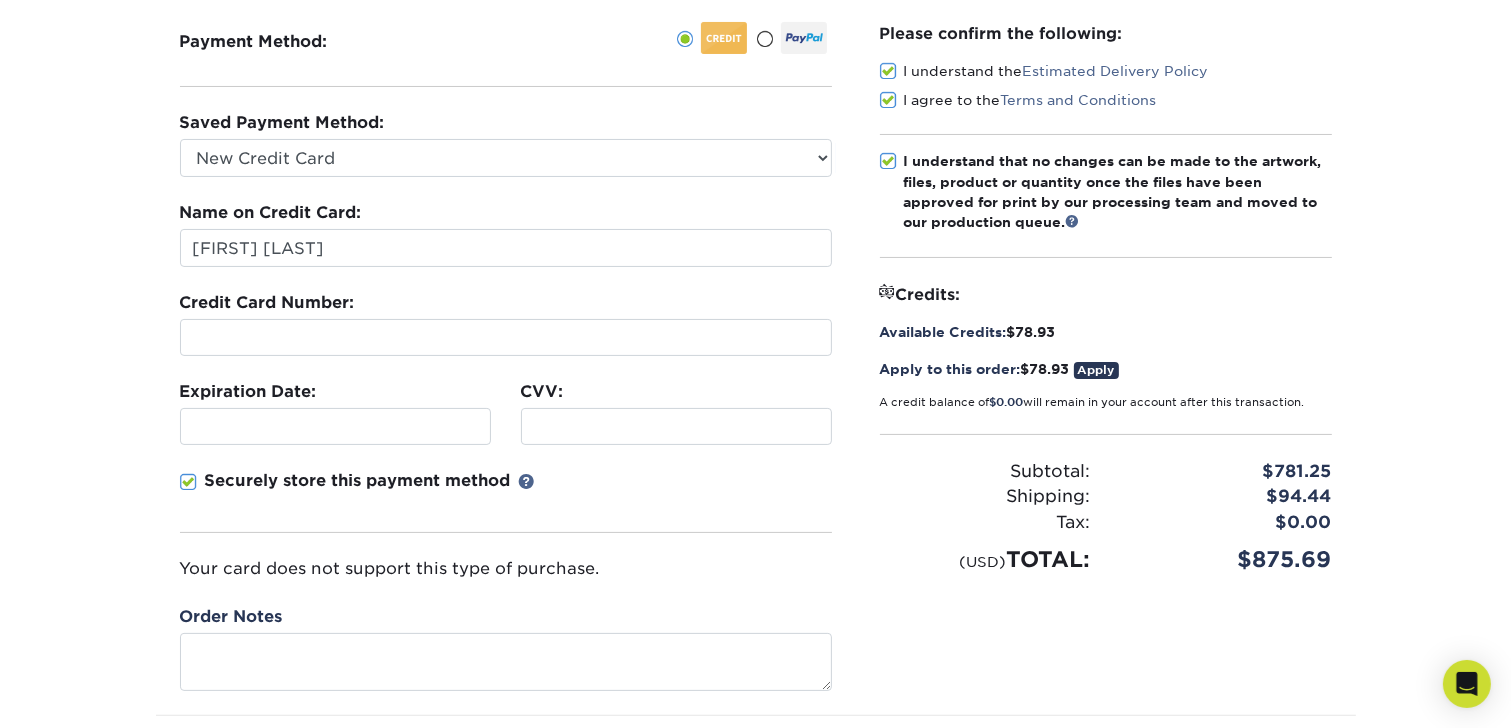 click on "Name on Credit Card:
Jeremy Nienhuser
Credit Card Number:
Expiration Date:
CVV:" at bounding box center (506, 403) 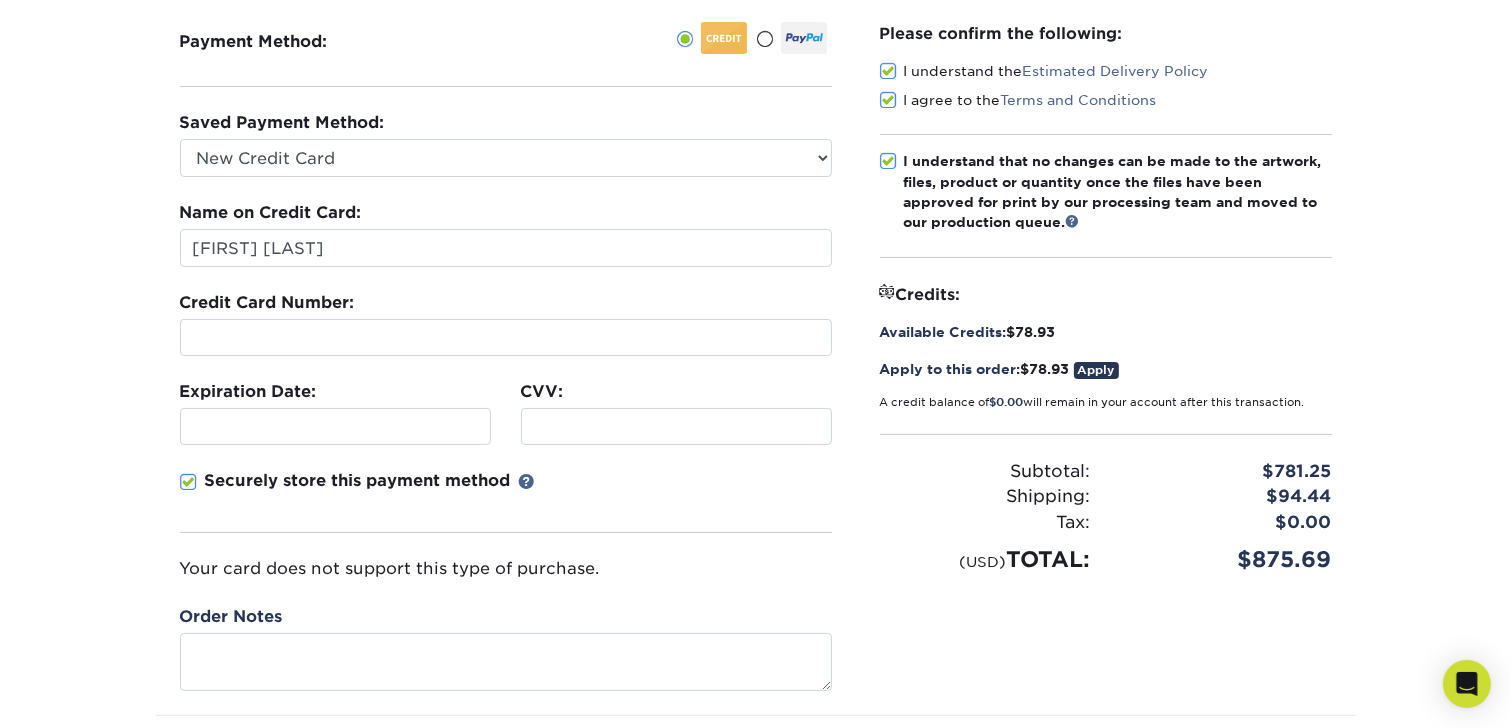 click at bounding box center [676, 426] 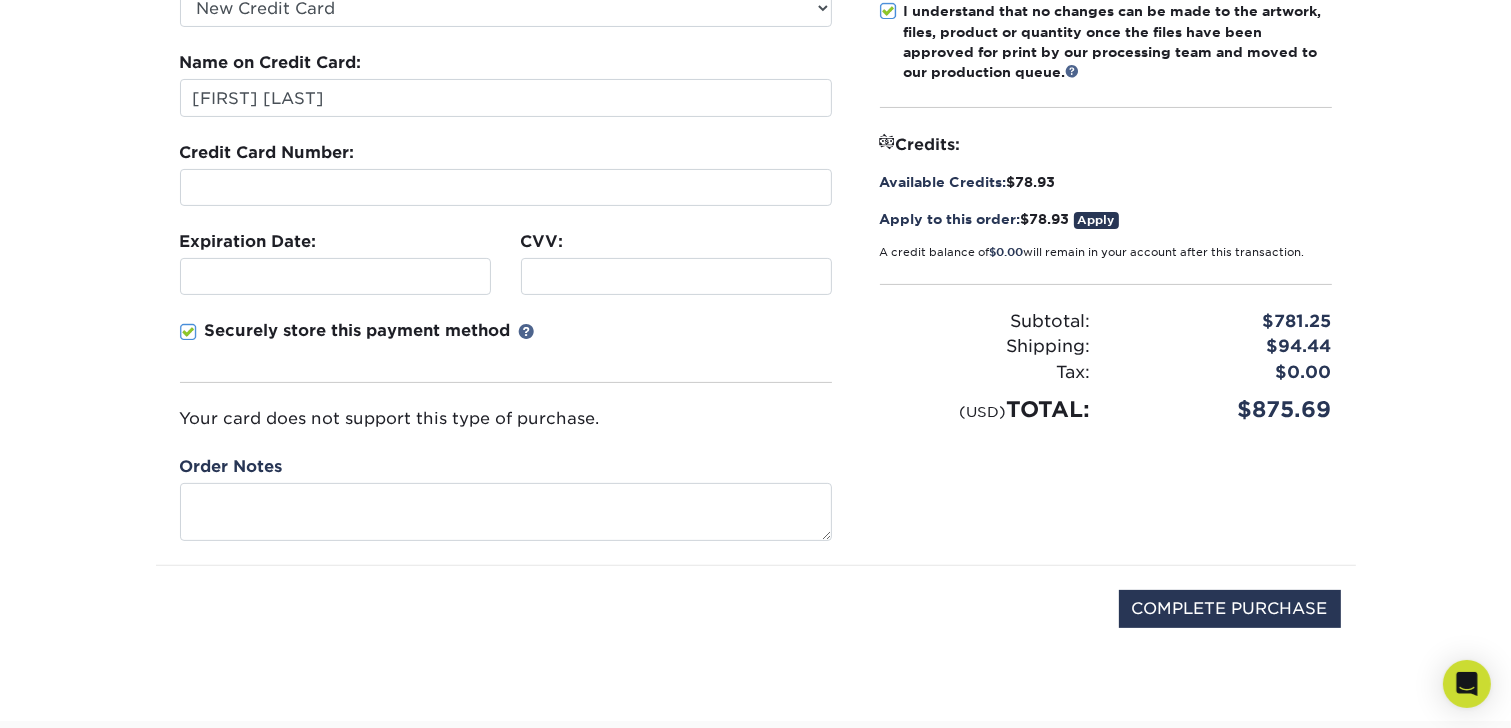 scroll, scrollTop: 400, scrollLeft: 0, axis: vertical 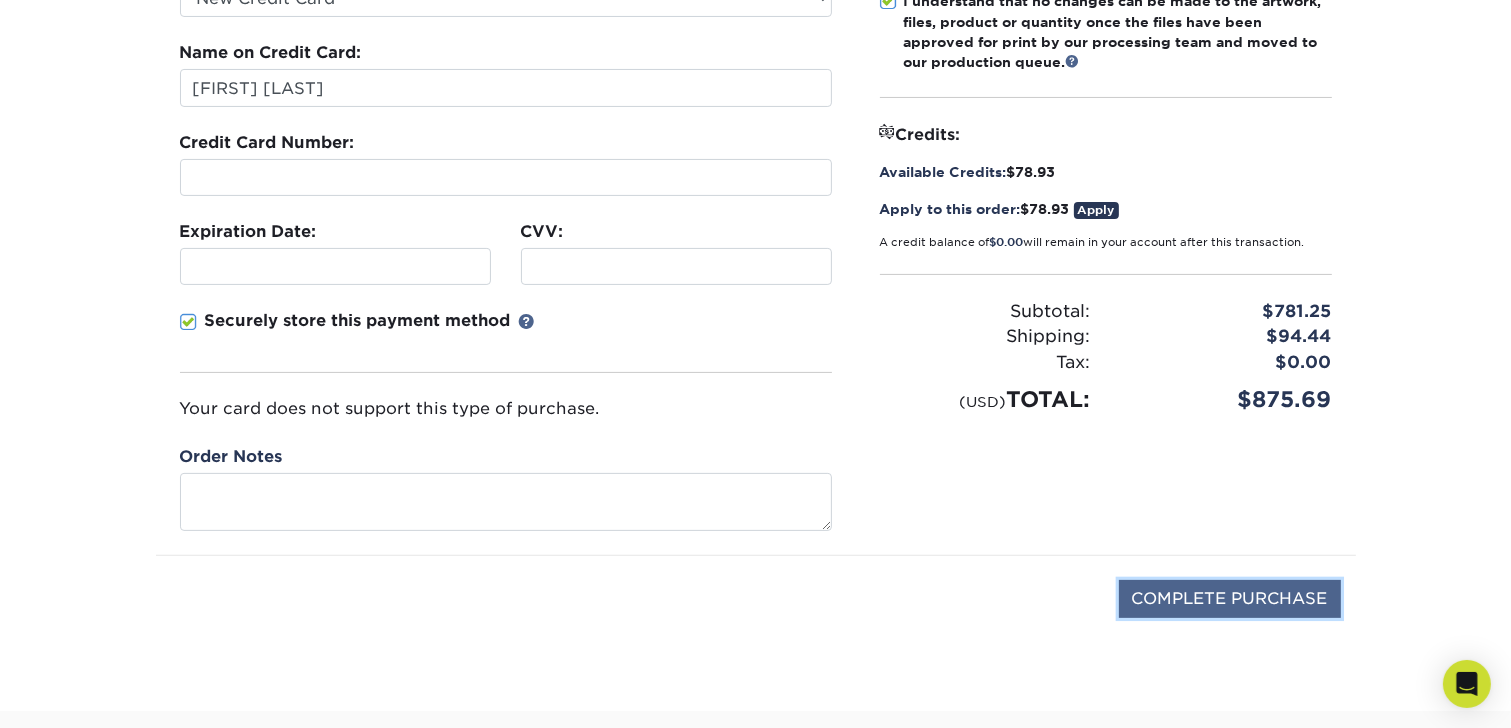 click on "COMPLETE PURCHASE" at bounding box center [1230, 599] 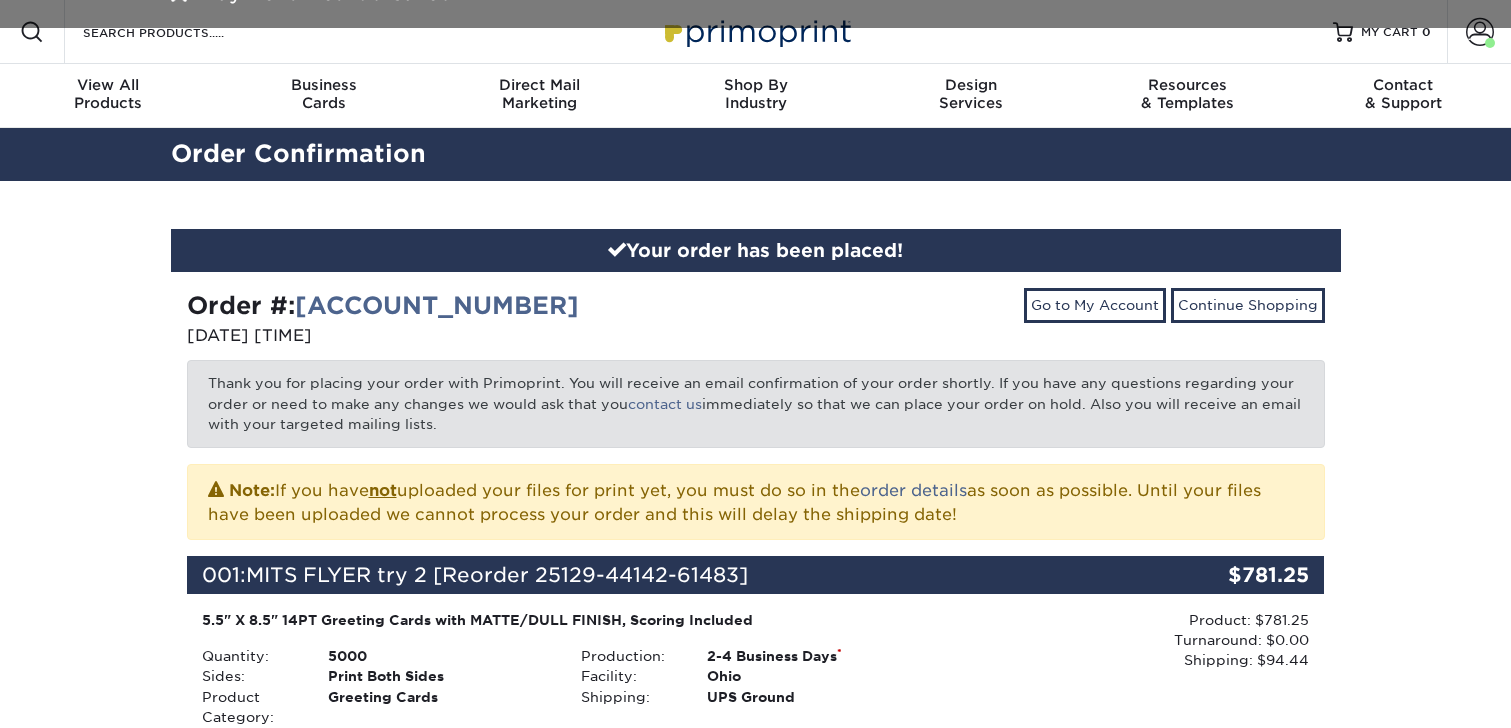 scroll, scrollTop: 0, scrollLeft: 0, axis: both 